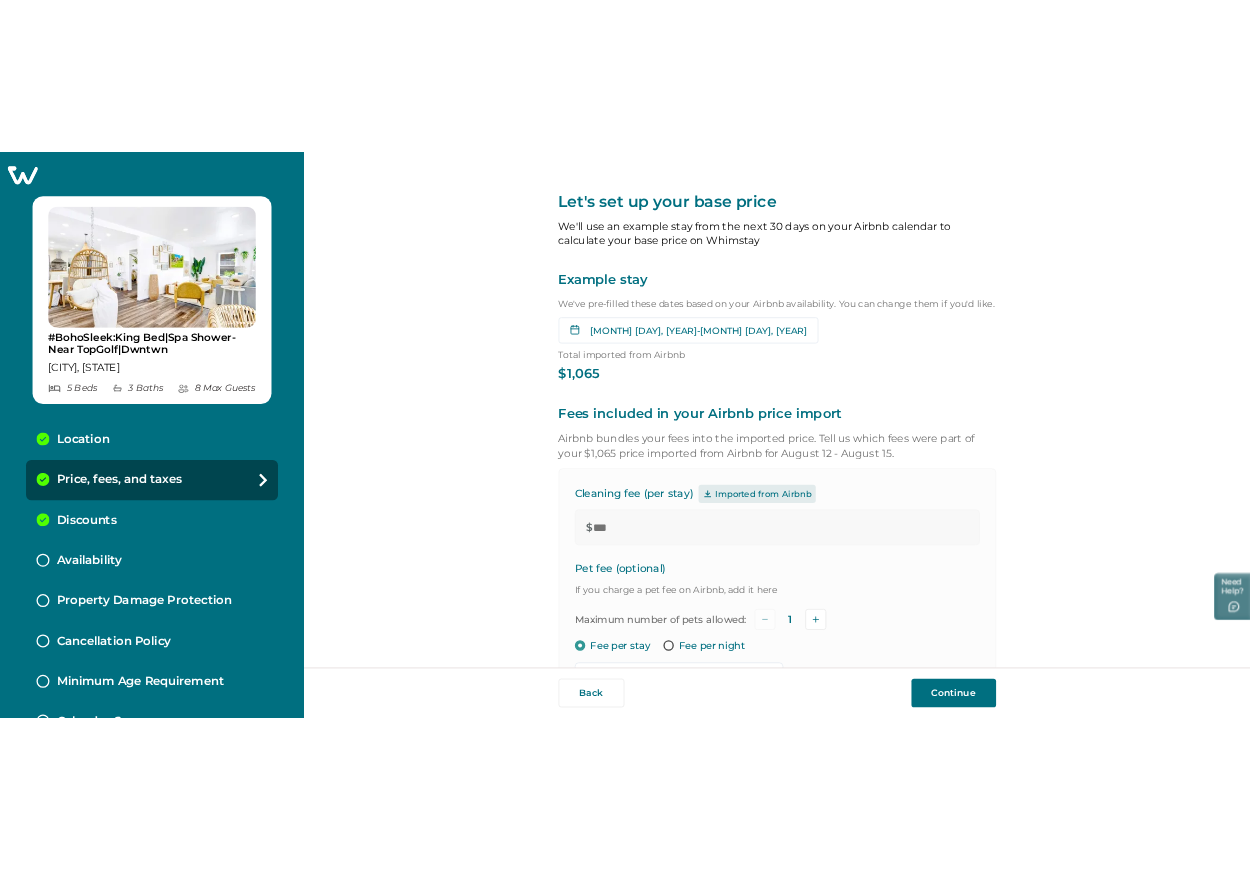 scroll, scrollTop: 0, scrollLeft: 0, axis: both 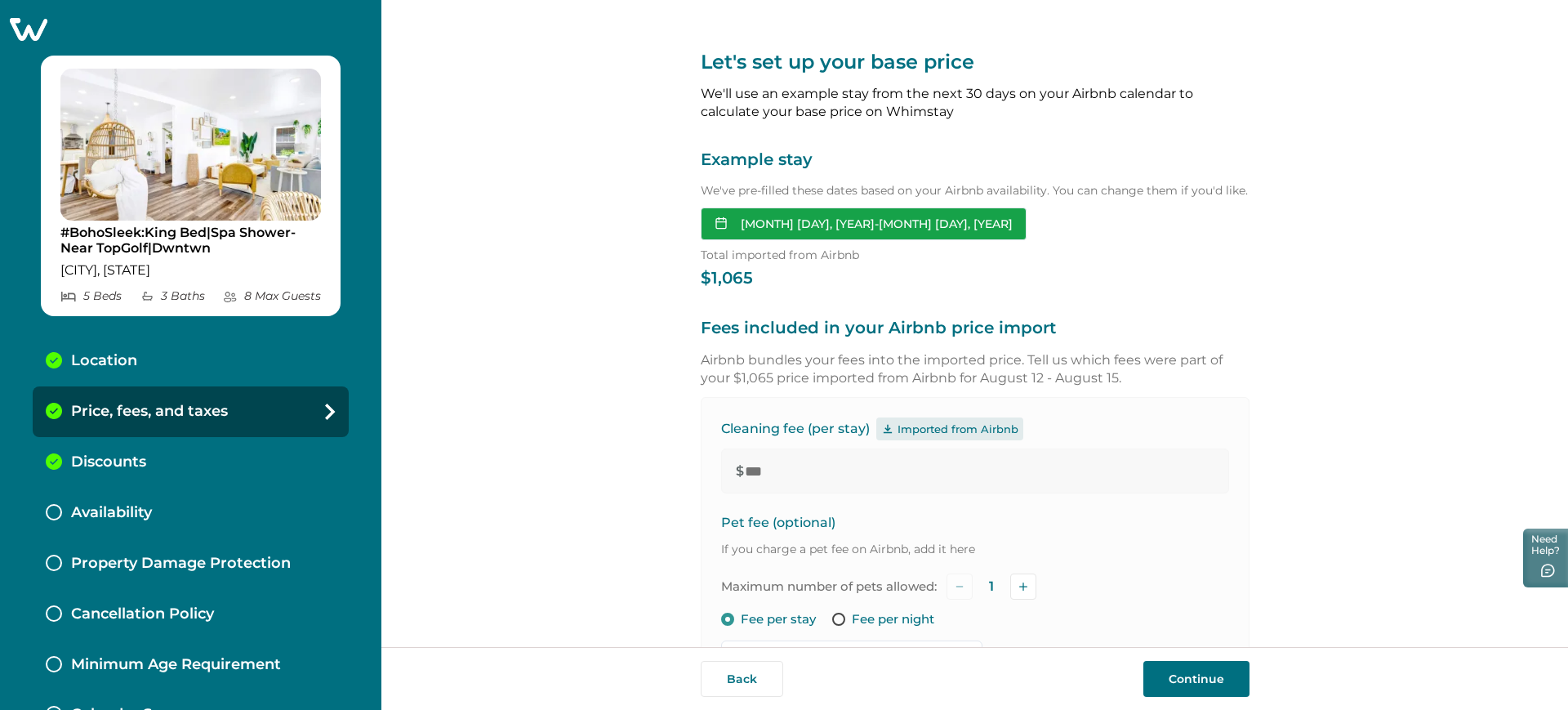 click on "[MONTH] [DAY], [YEAR]  -  [MONTH] [DAY], [YEAR]" at bounding box center [863, 224] 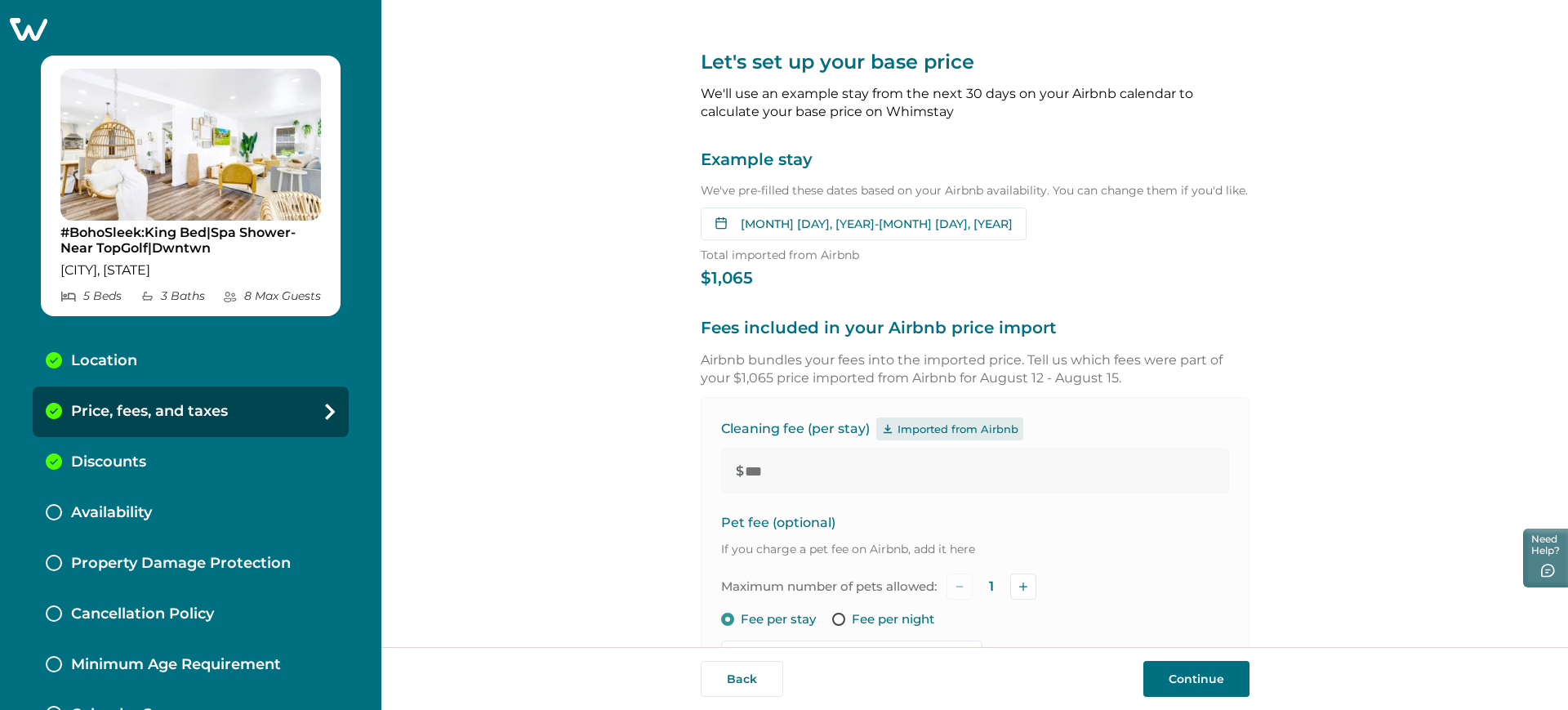 click on "Aug 12, 2025  -  Aug 15, 2025 Su Mo Tu We Th Fr Sa Su Mo Tu We Th Fr Sa July 2025 Su Mo Tu We Th Fr Sa 1 2 3 4 5 6 7 8 9 10 11 12 13 14 15 16 17 18 19 20 21 22 23 24 25 26 27 28 29 30 31 August 2025 Su Mo Tu We Th Fr Sa 1 2 3 4 5 6 7 8 9 10 11 12 13 14 15 16 17 18 19 20 21 22 23 24 25 26 27 28 29 30 31 Clear dates Minimum nights vary" at bounding box center (975, 224) 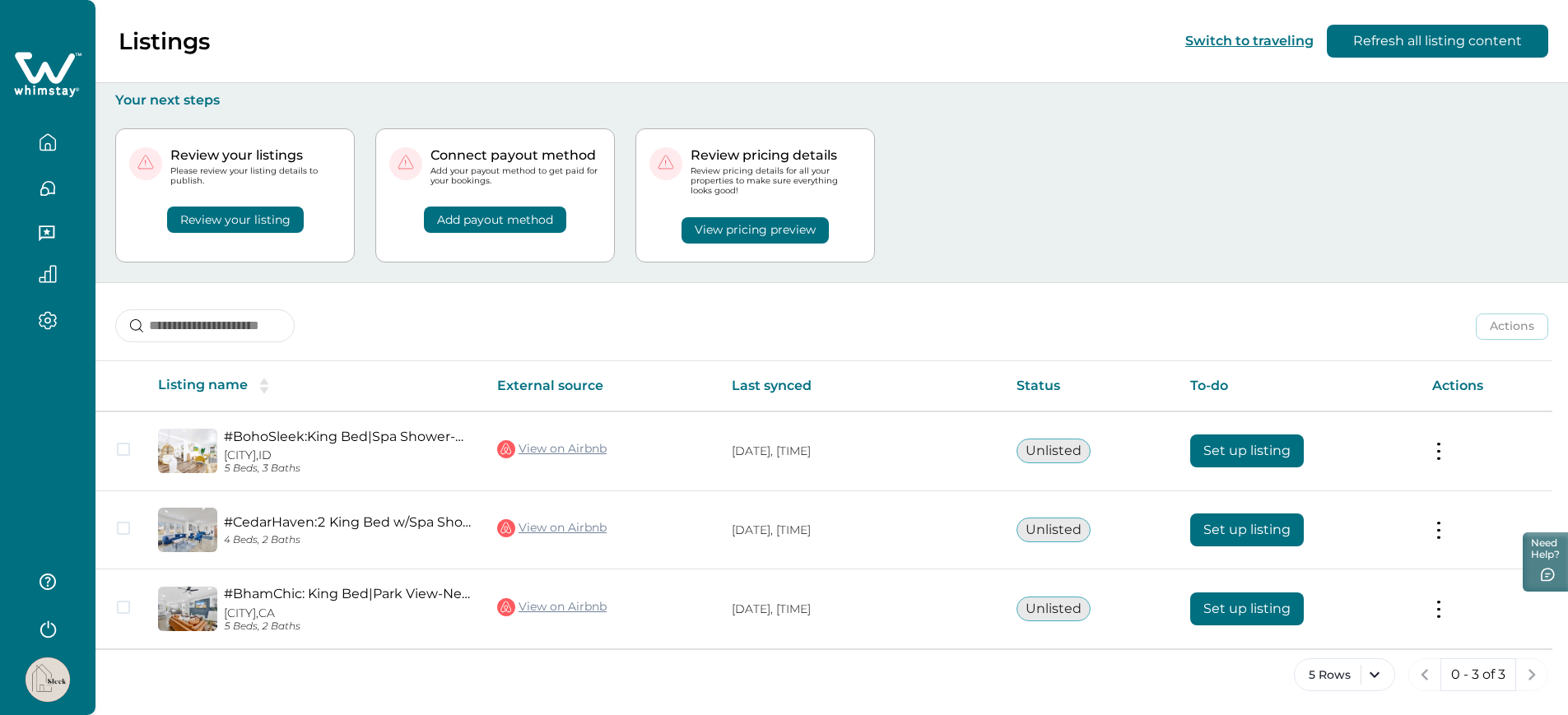click 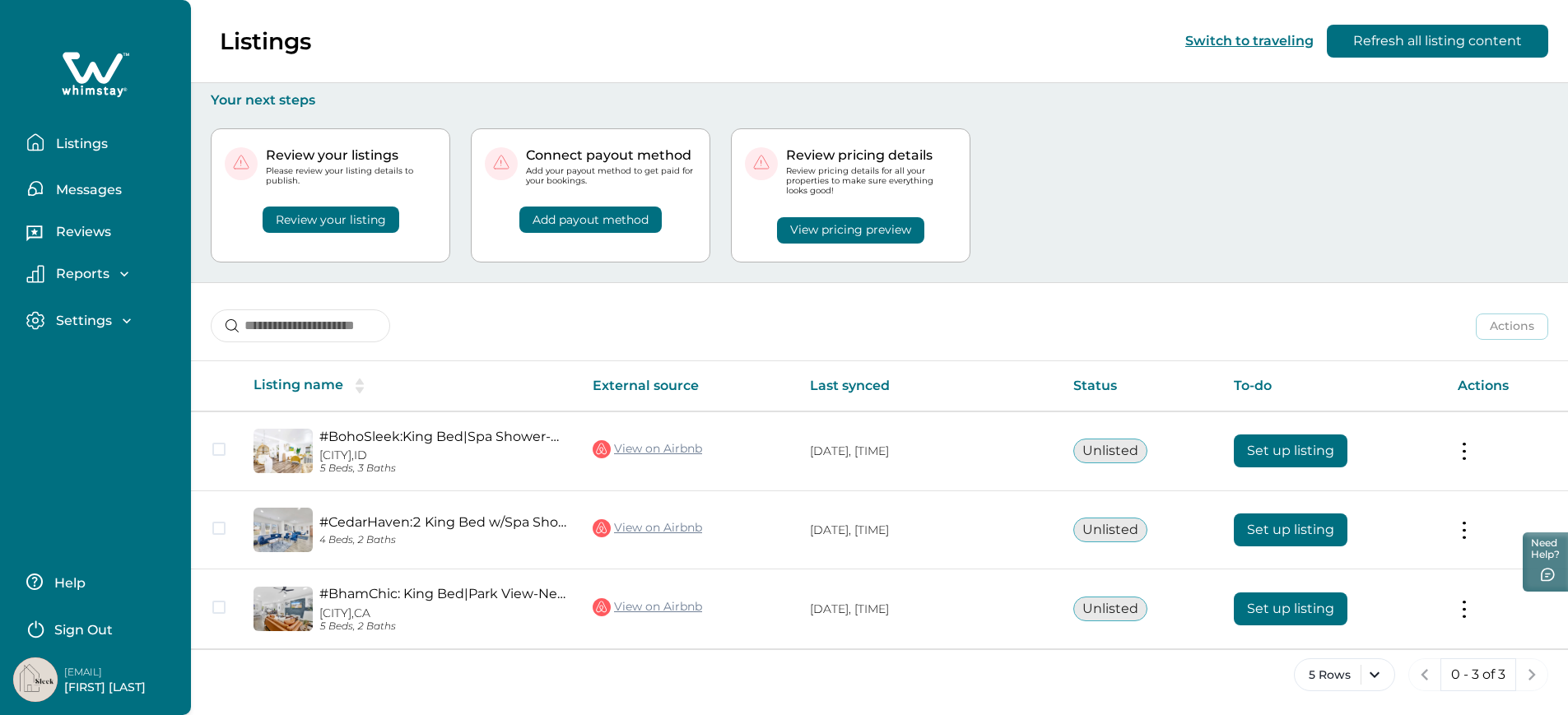 click 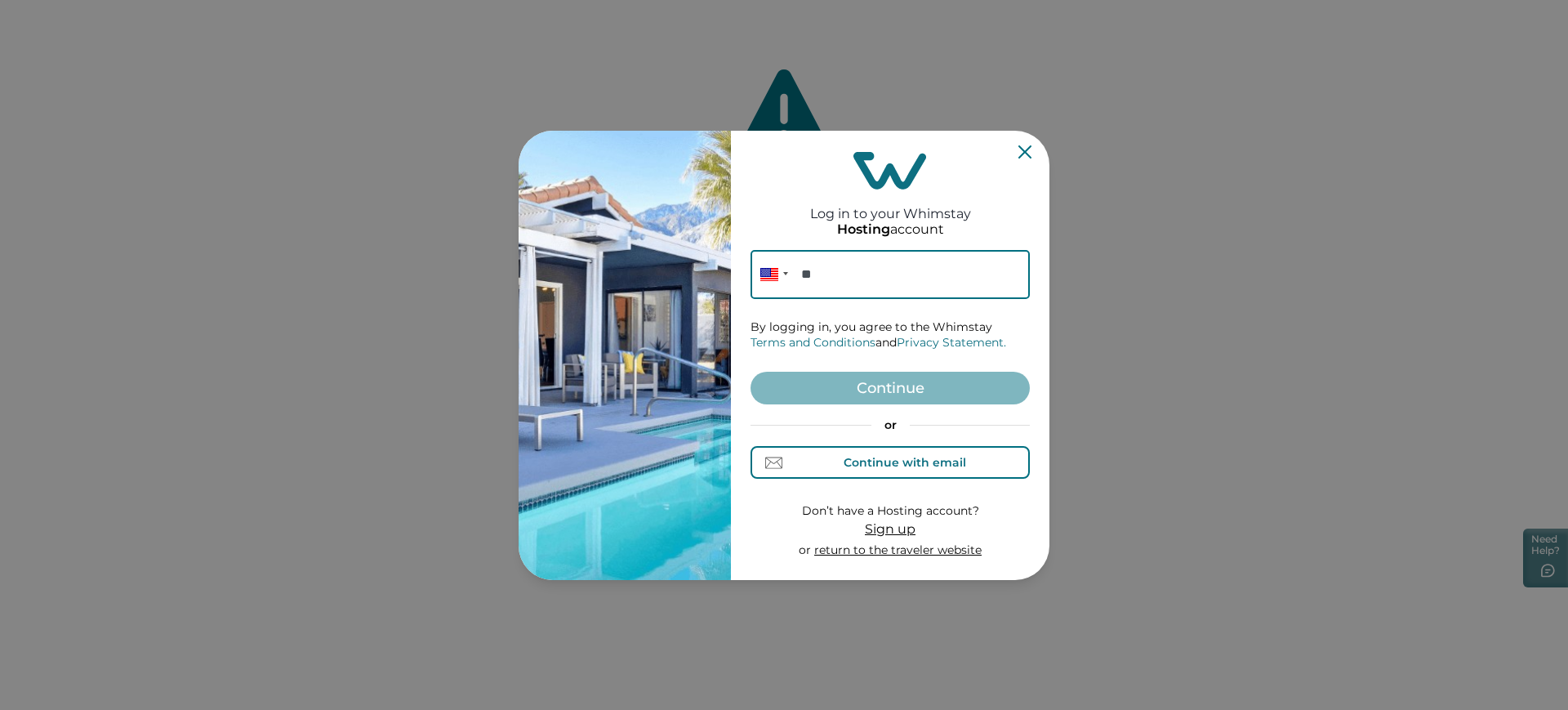 click on "Continue with email" at bounding box center (890, 462) 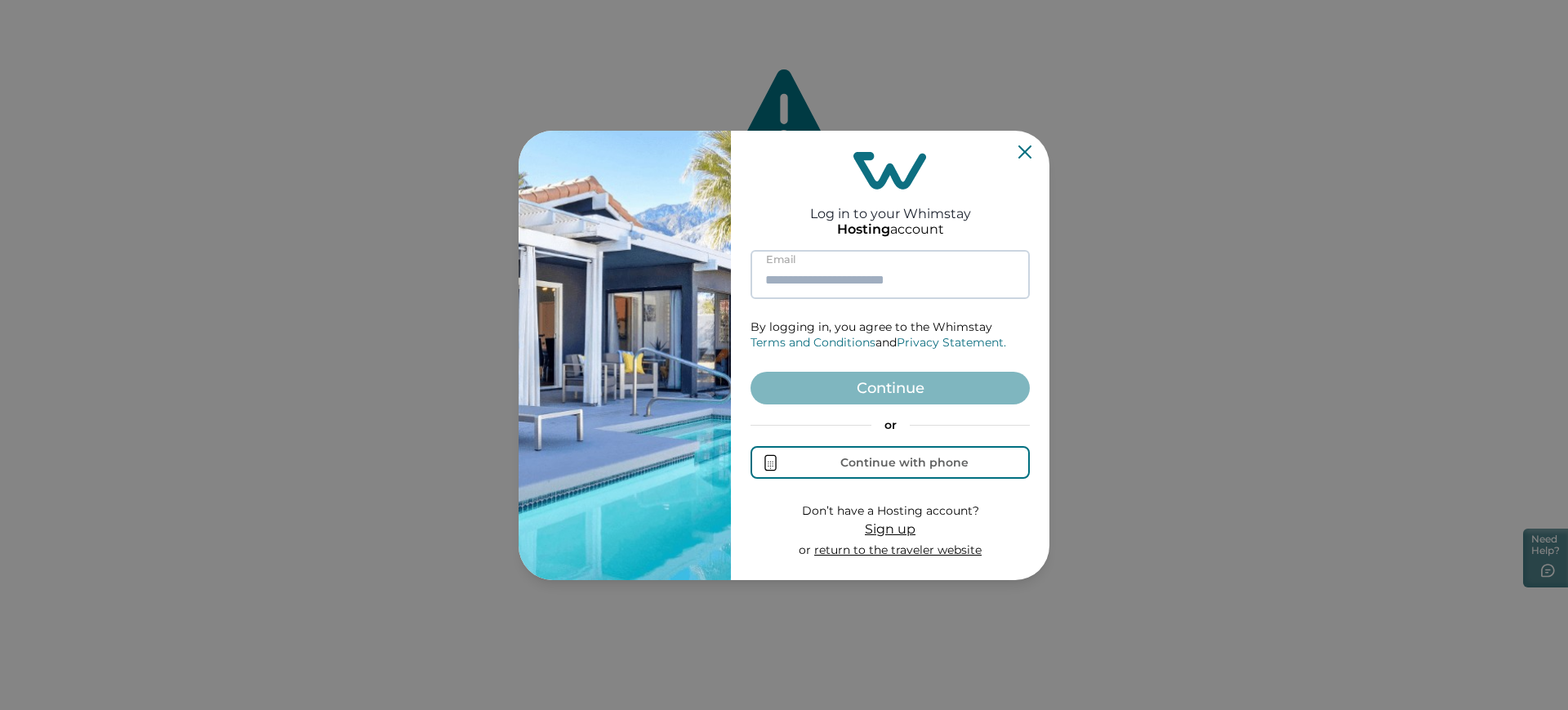 click at bounding box center (890, 275) 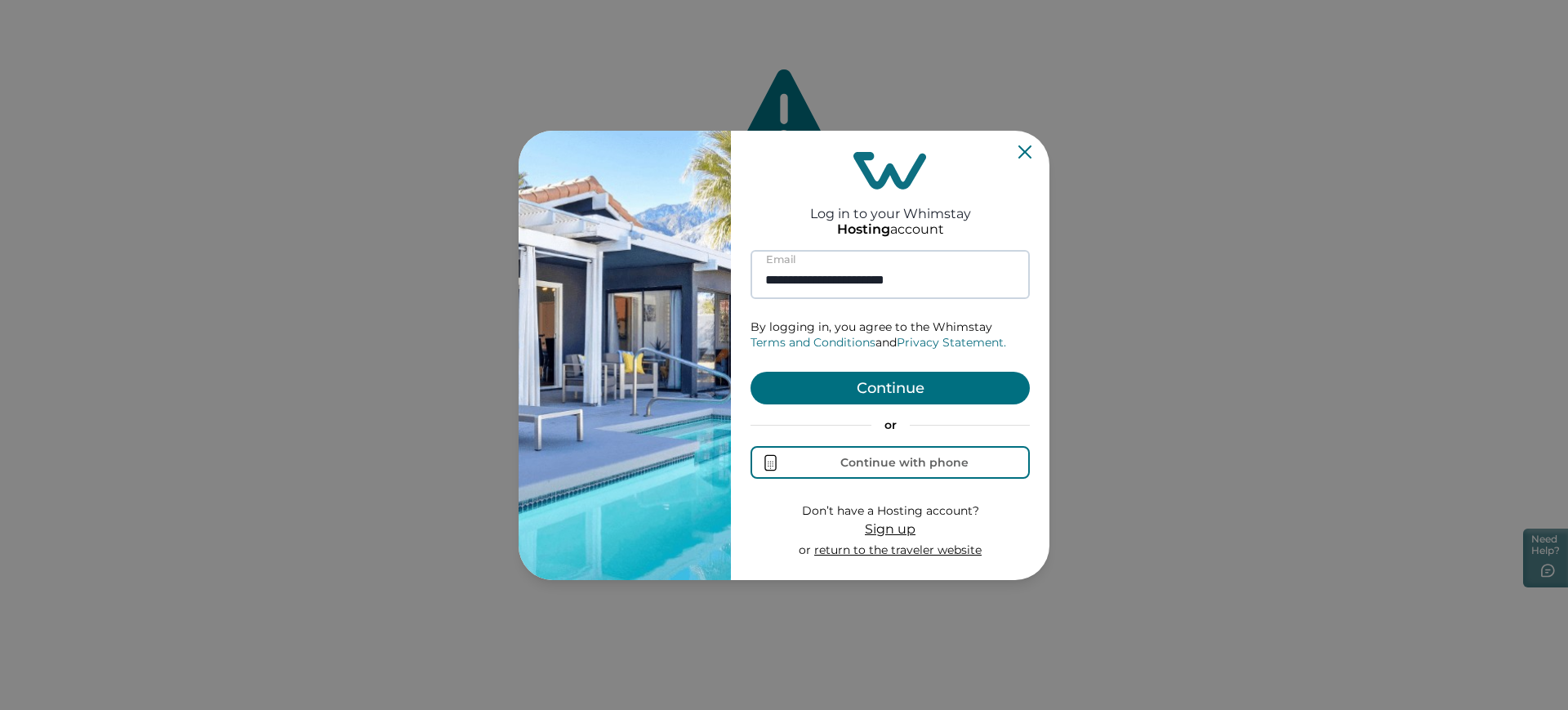 type on "**********" 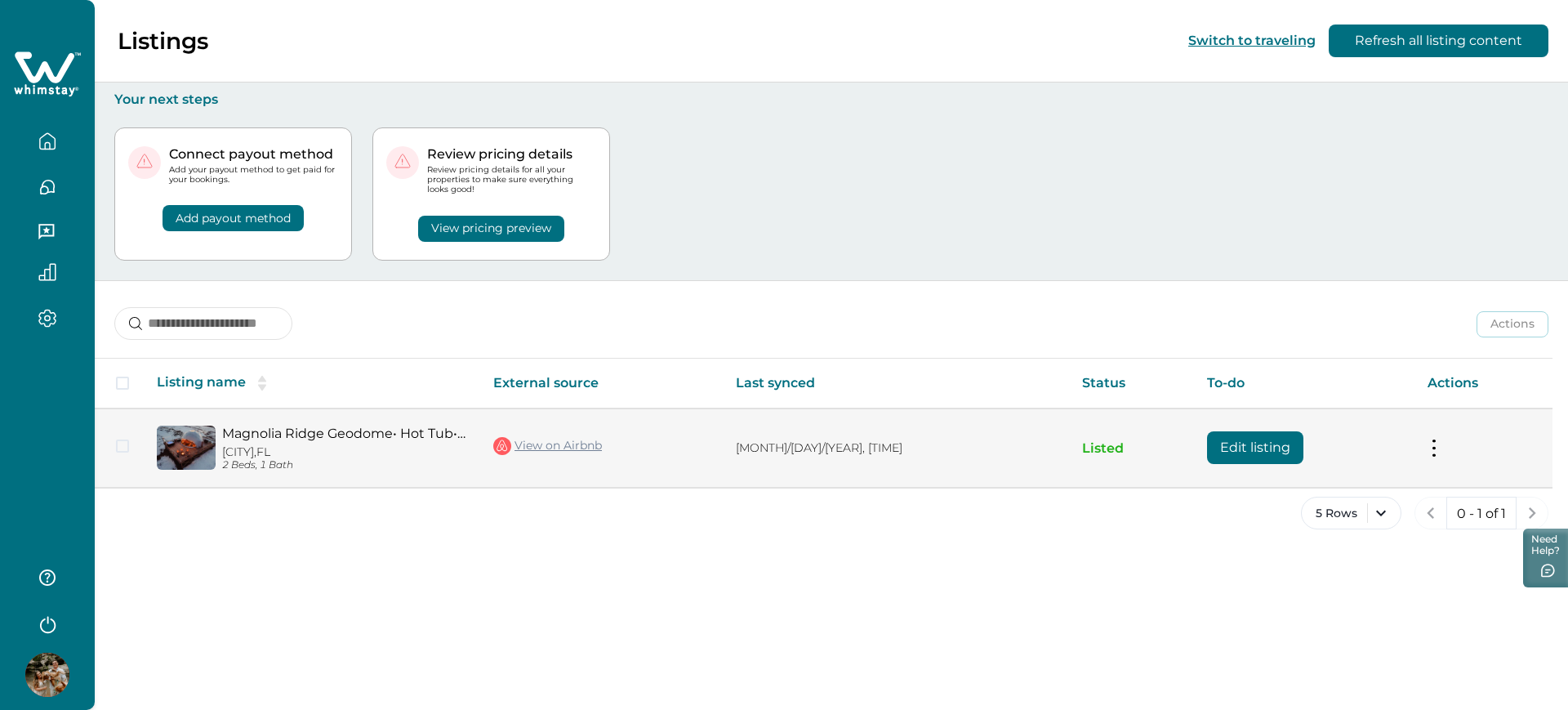 click on "Edit listing" at bounding box center [1255, 448] 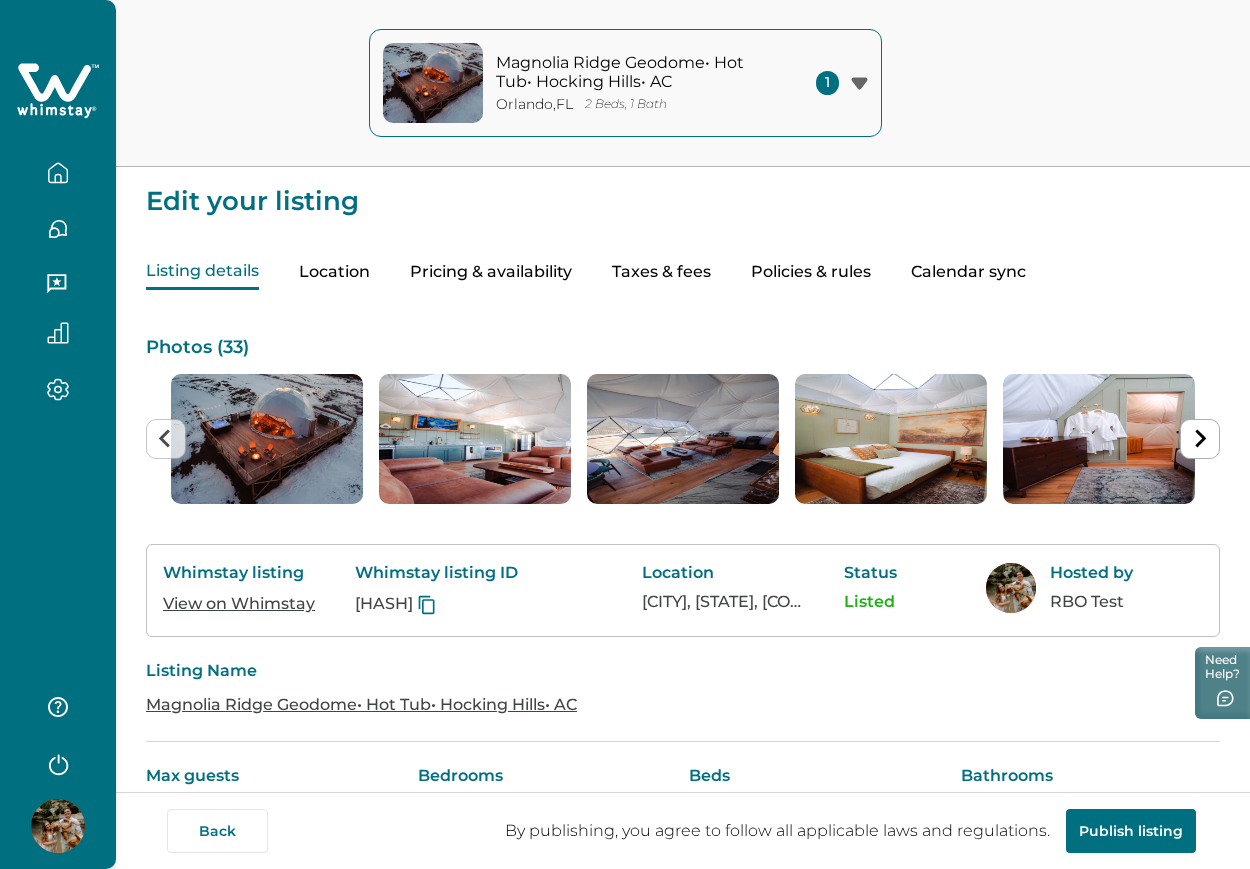 click on "Pricing & availability" at bounding box center [491, 272] 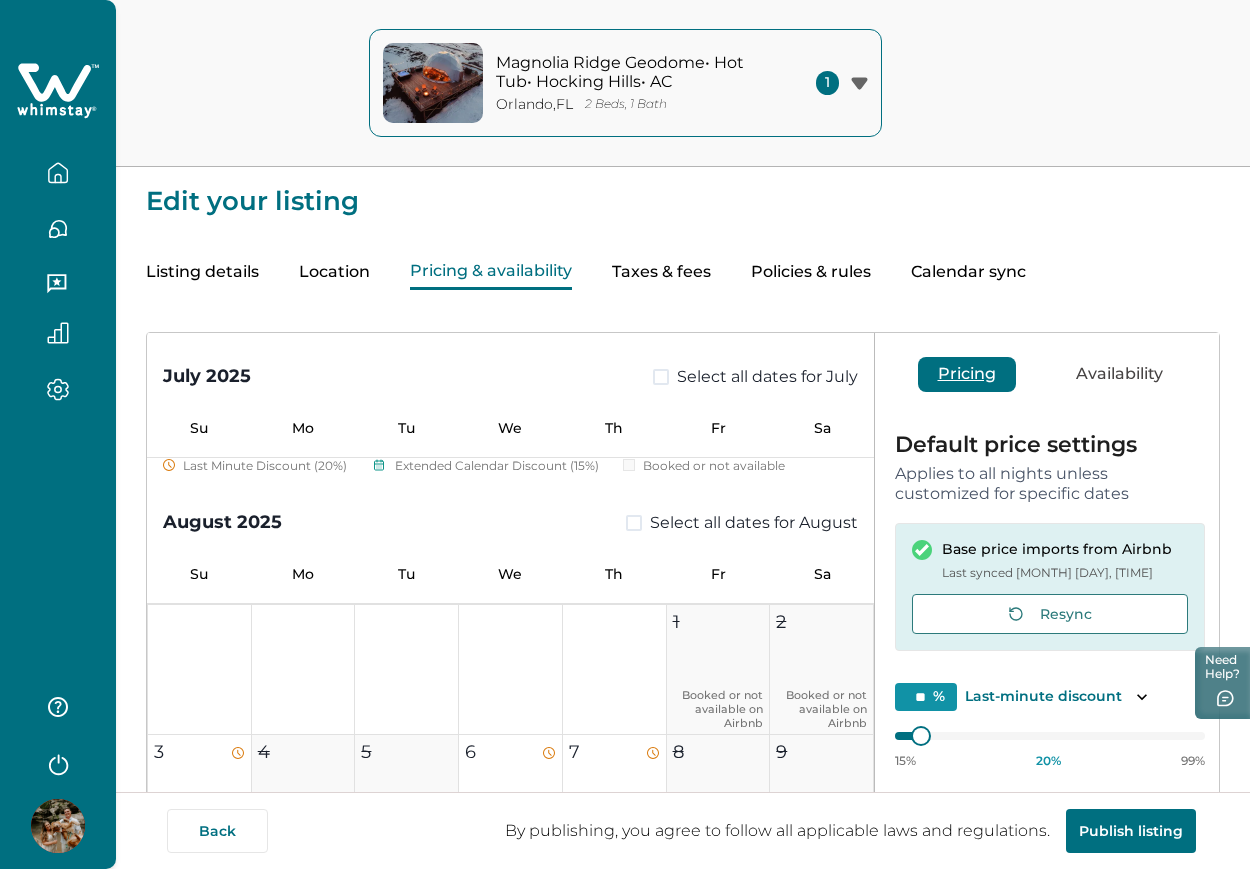scroll, scrollTop: 669, scrollLeft: 0, axis: vertical 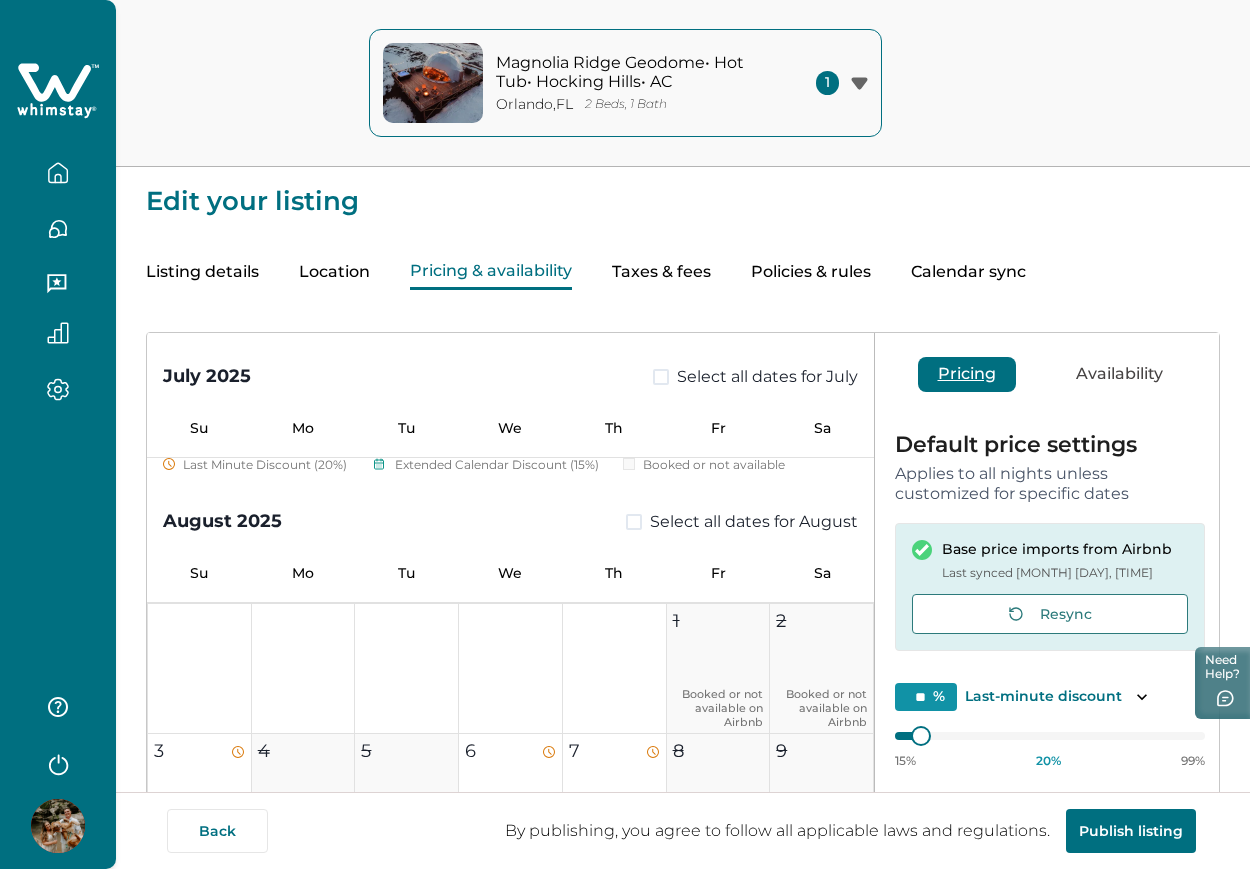 click on "Taxes & fees" at bounding box center [661, 272] 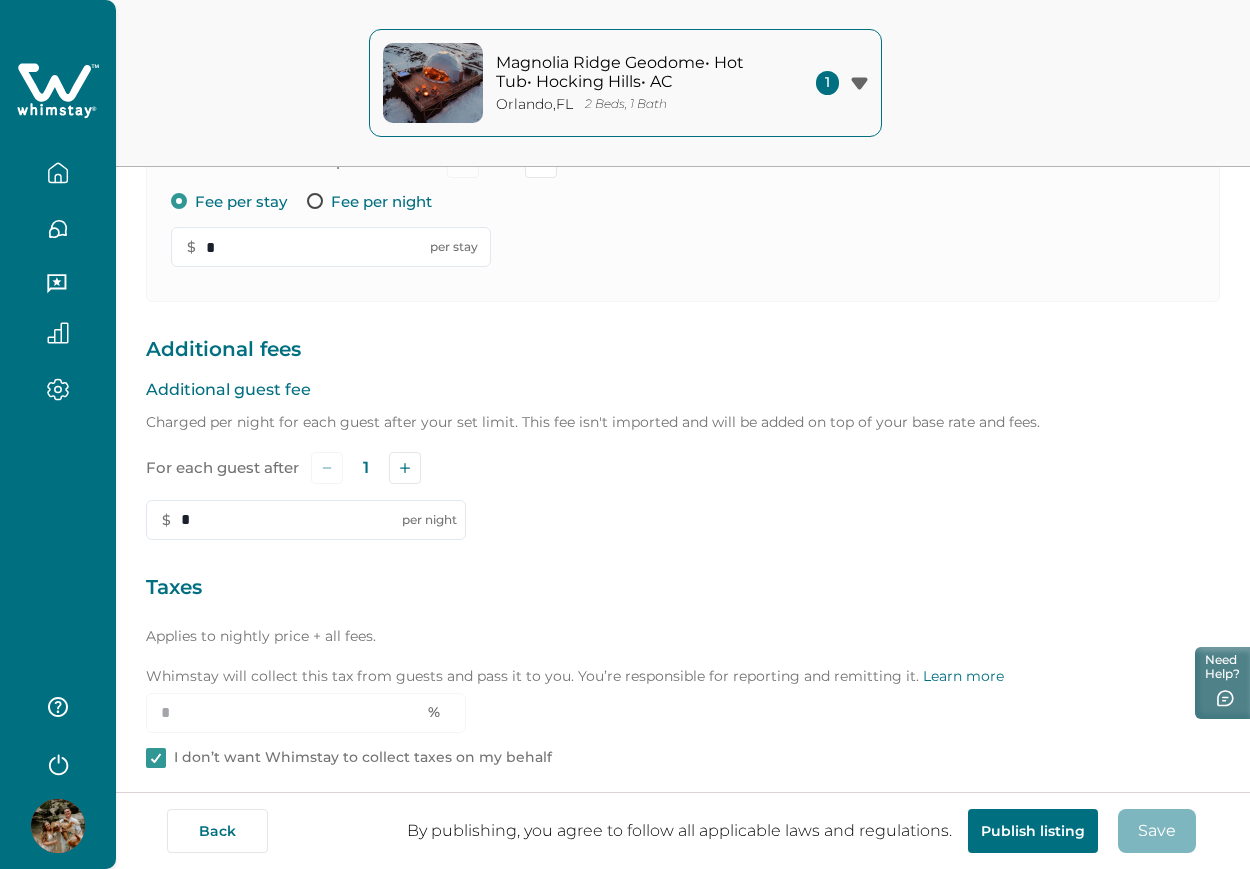 scroll, scrollTop: 438, scrollLeft: 0, axis: vertical 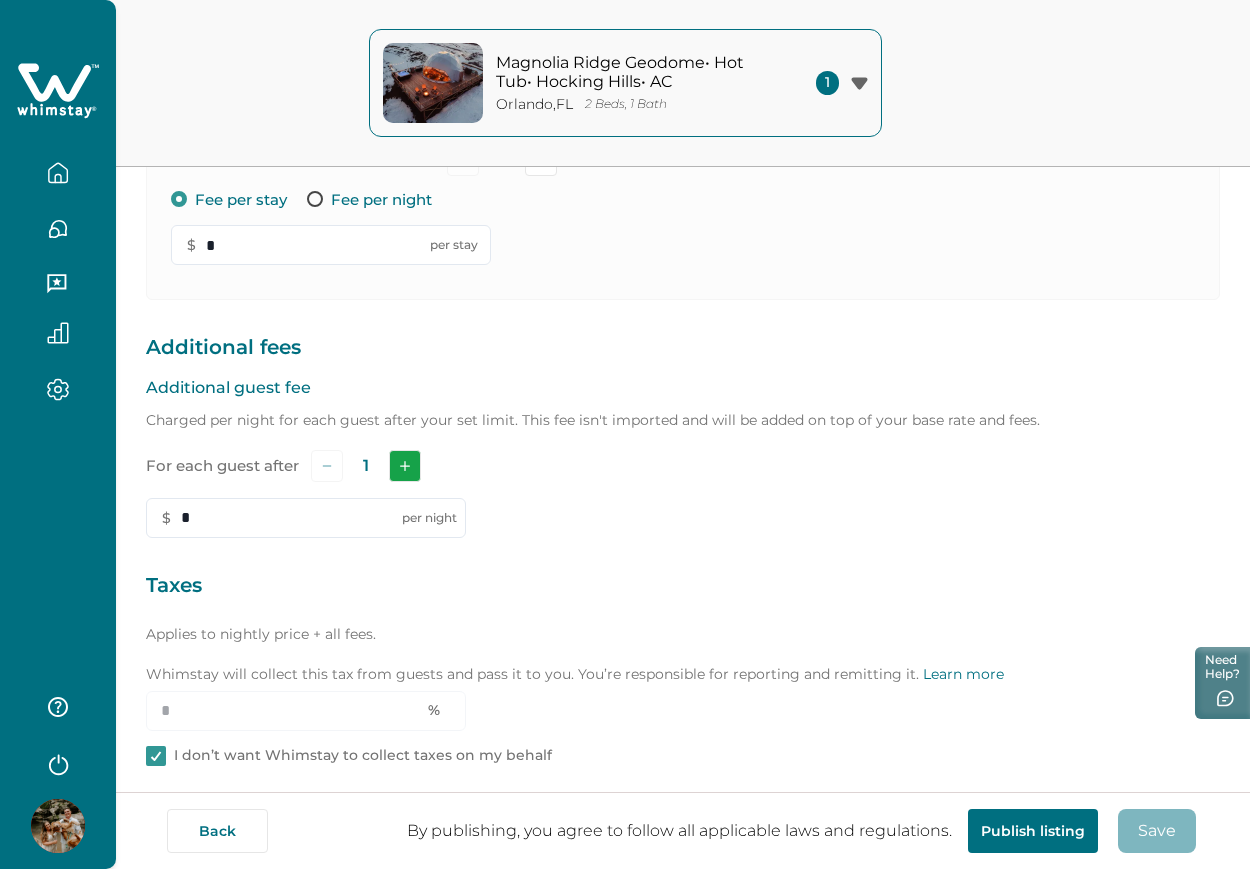 click at bounding box center [405, 466] 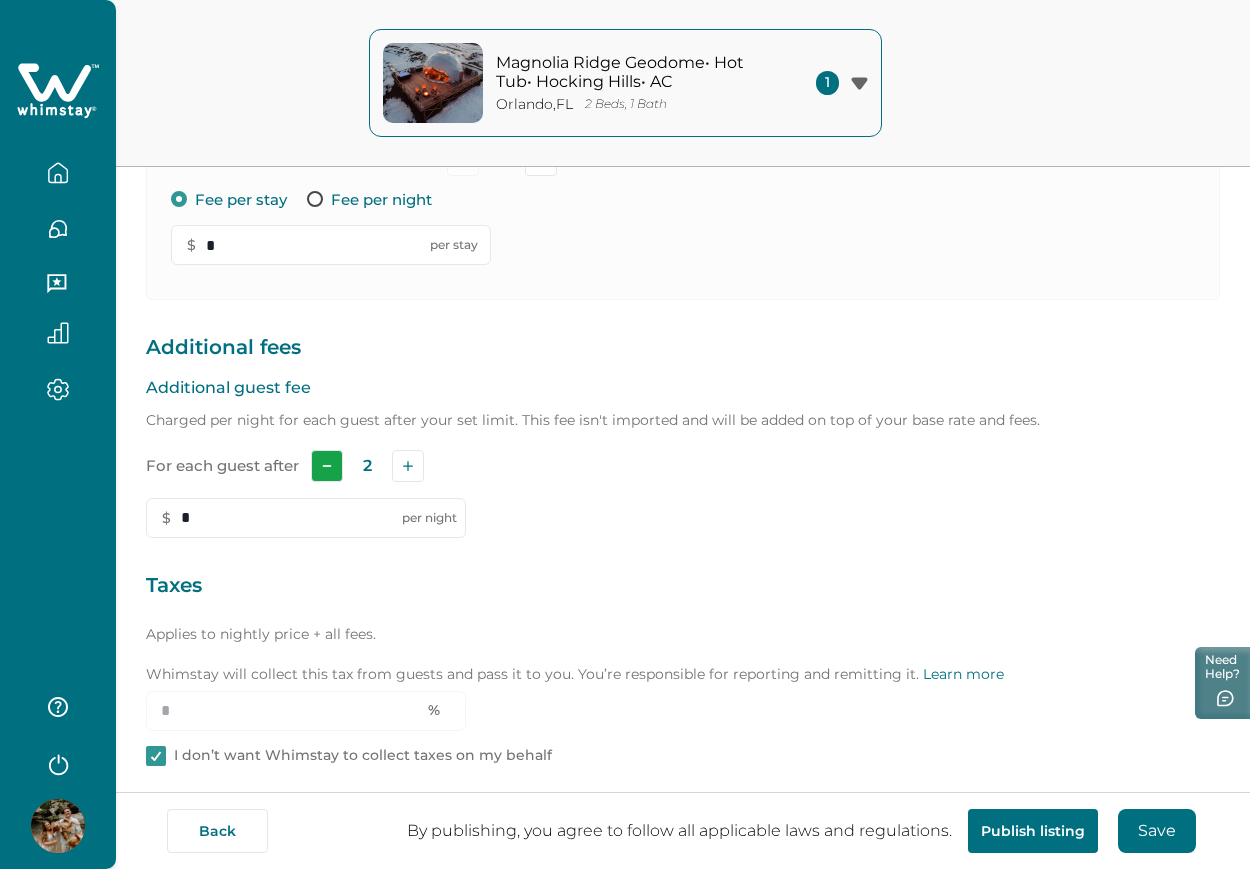 drag, startPoint x: 416, startPoint y: 466, endPoint x: 320, endPoint y: 477, distance: 96.62815 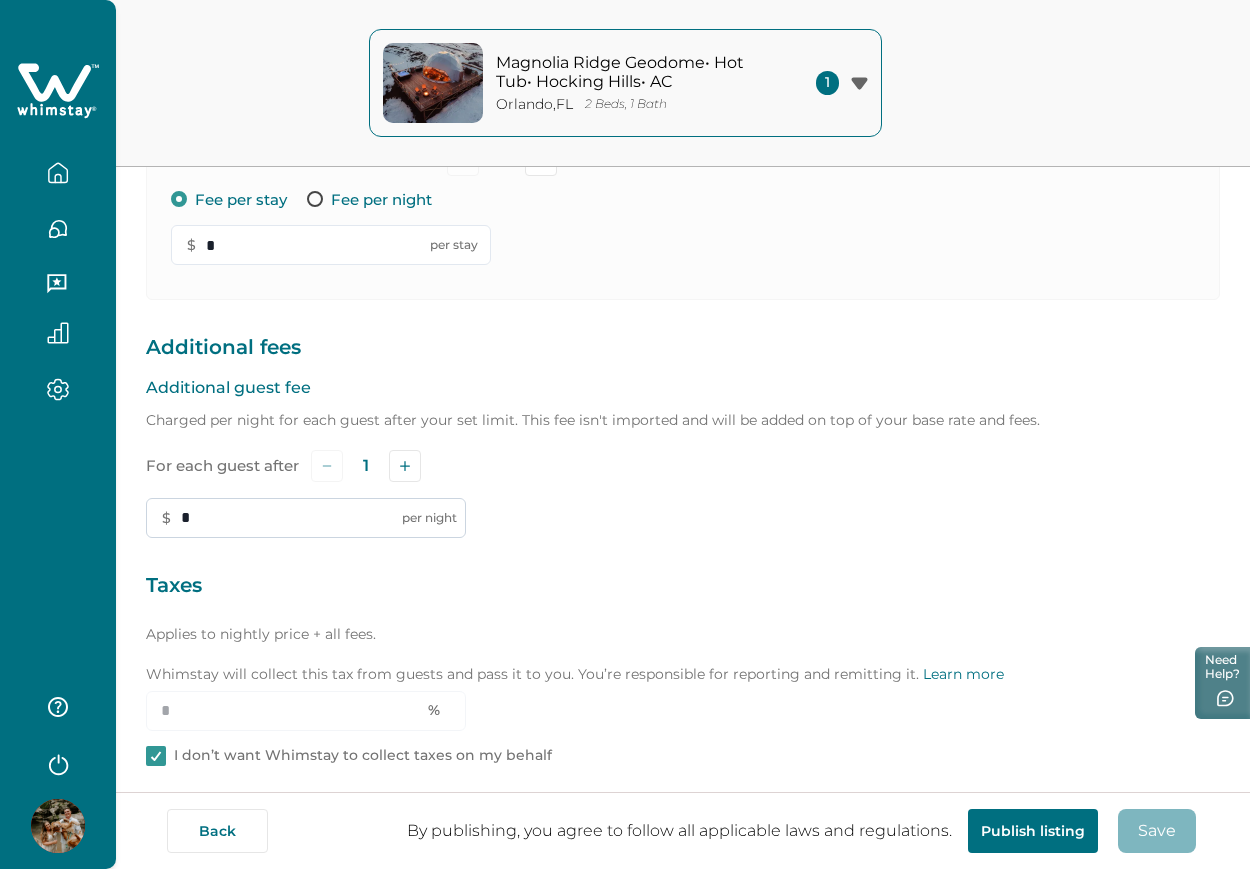 click on "*" at bounding box center (306, 518) 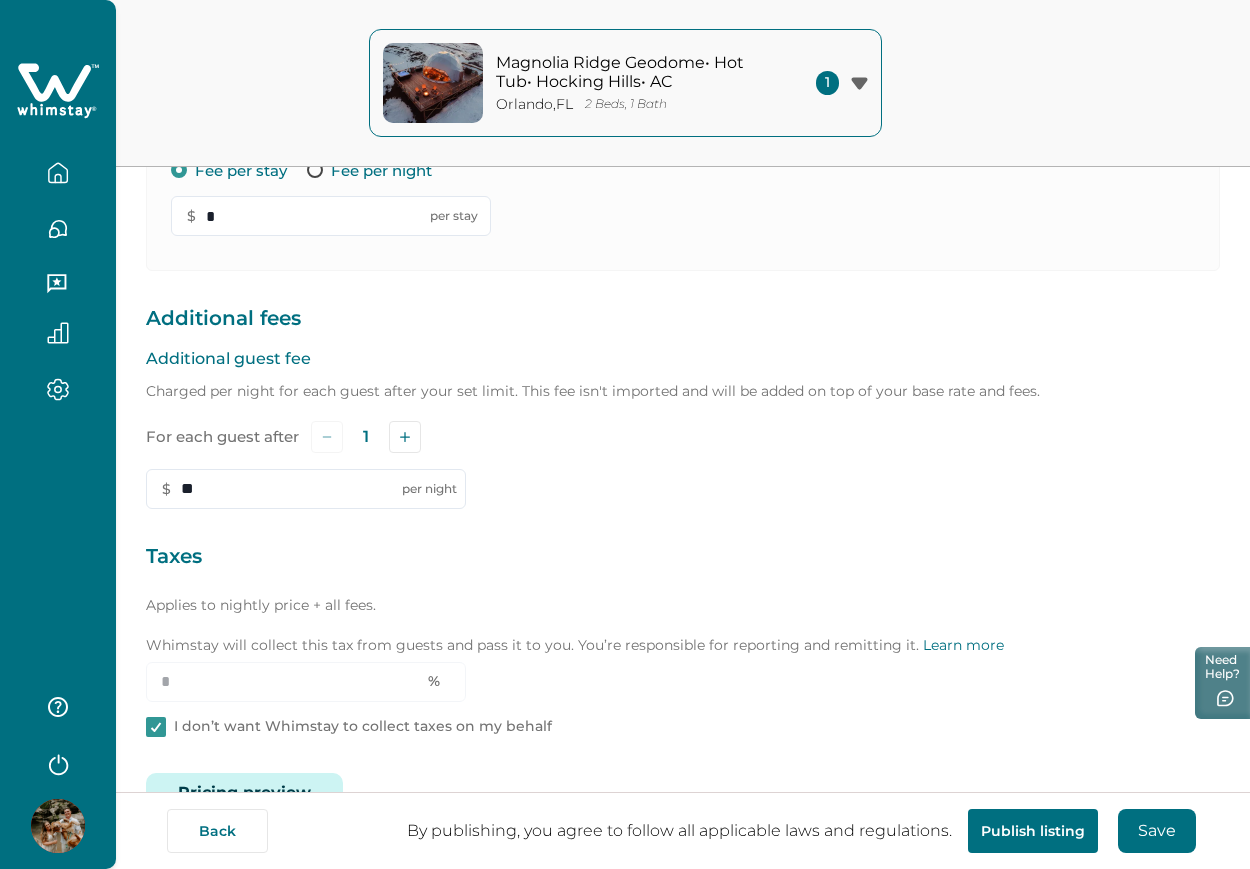 scroll, scrollTop: 469, scrollLeft: 0, axis: vertical 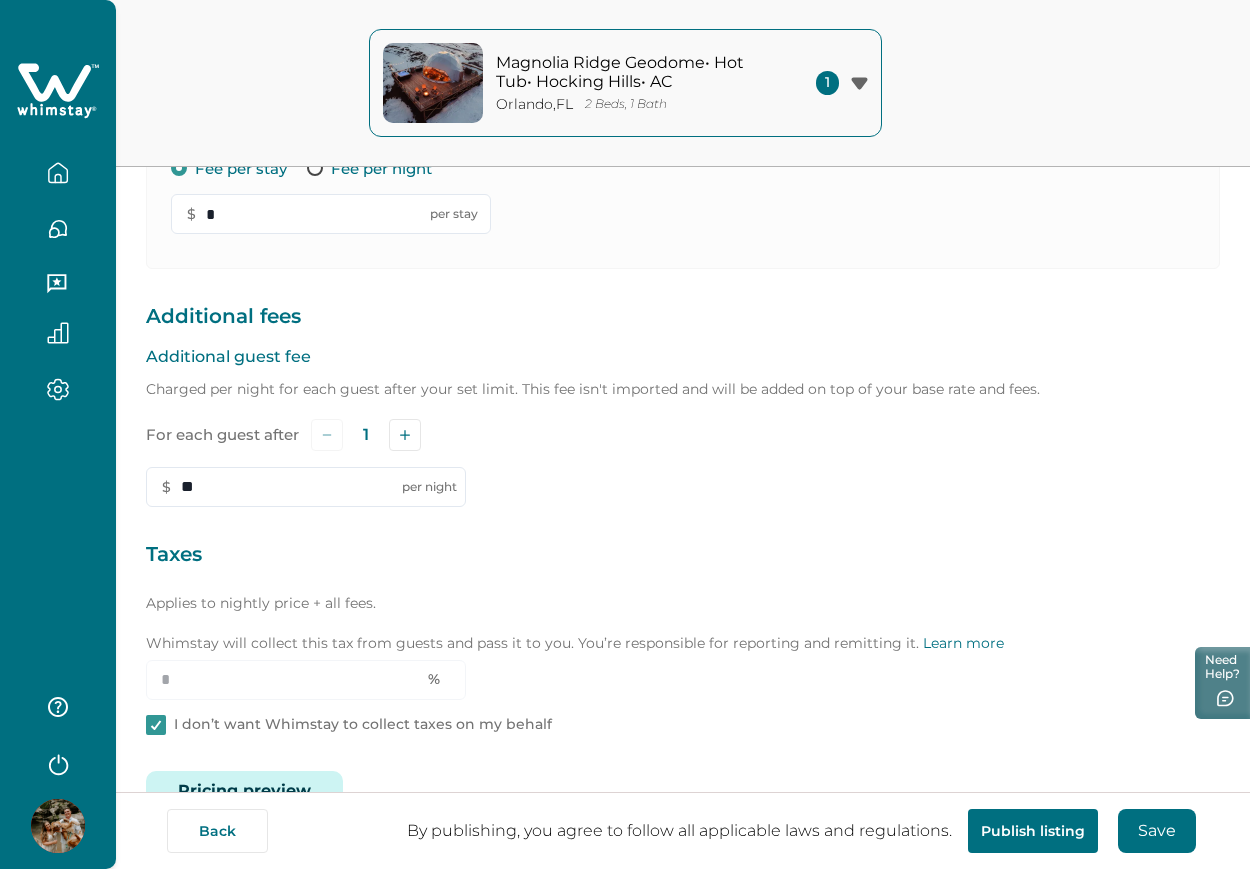 type on "**" 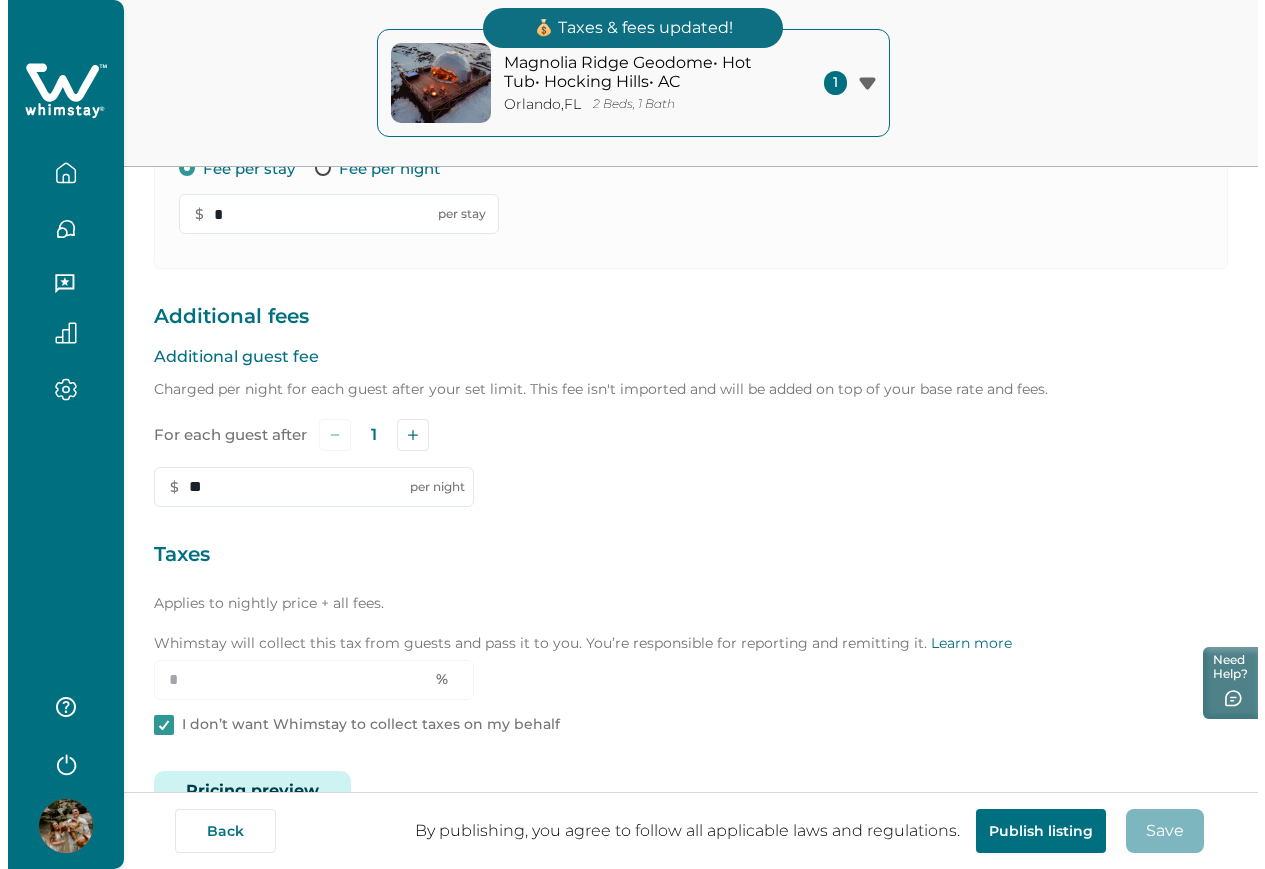 scroll, scrollTop: 523, scrollLeft: 0, axis: vertical 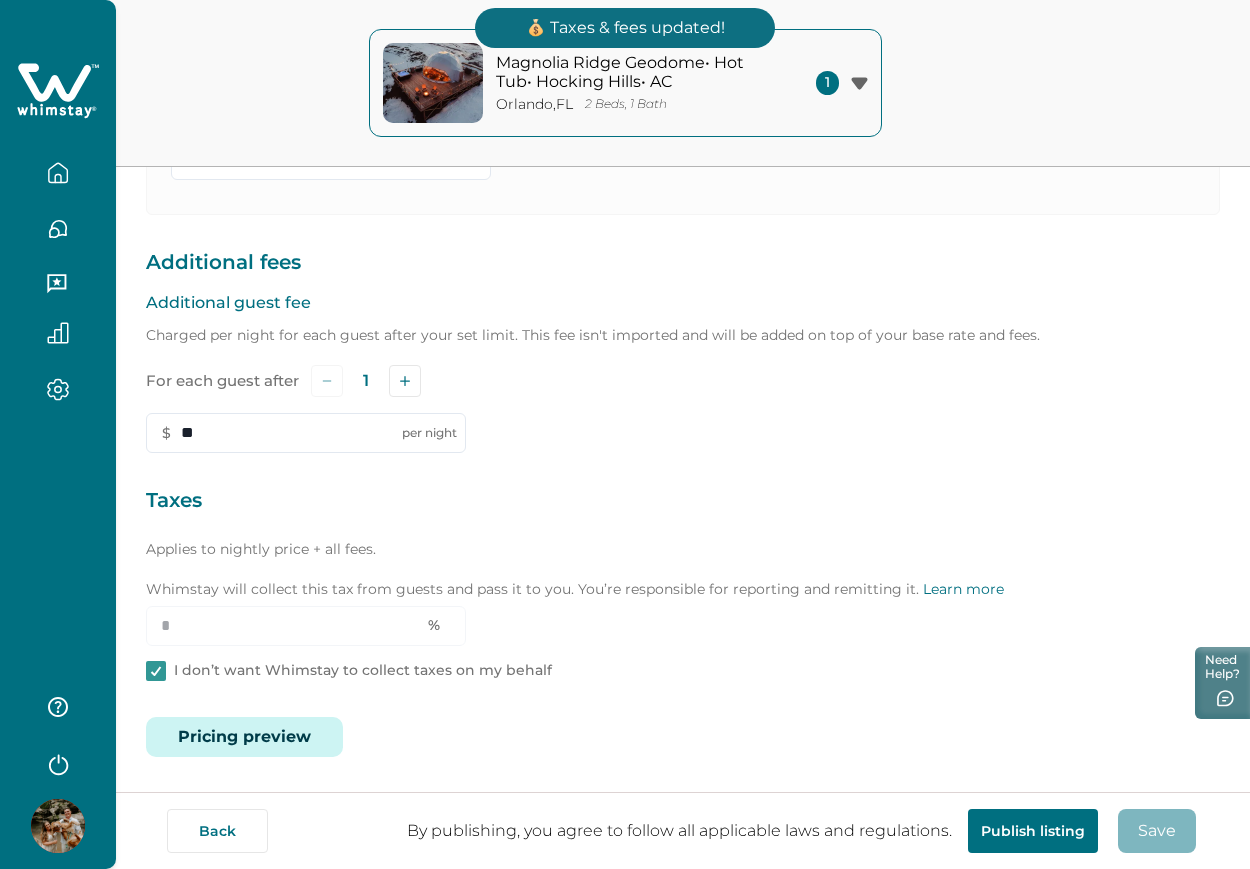 click on "Pricing preview" at bounding box center (244, 737) 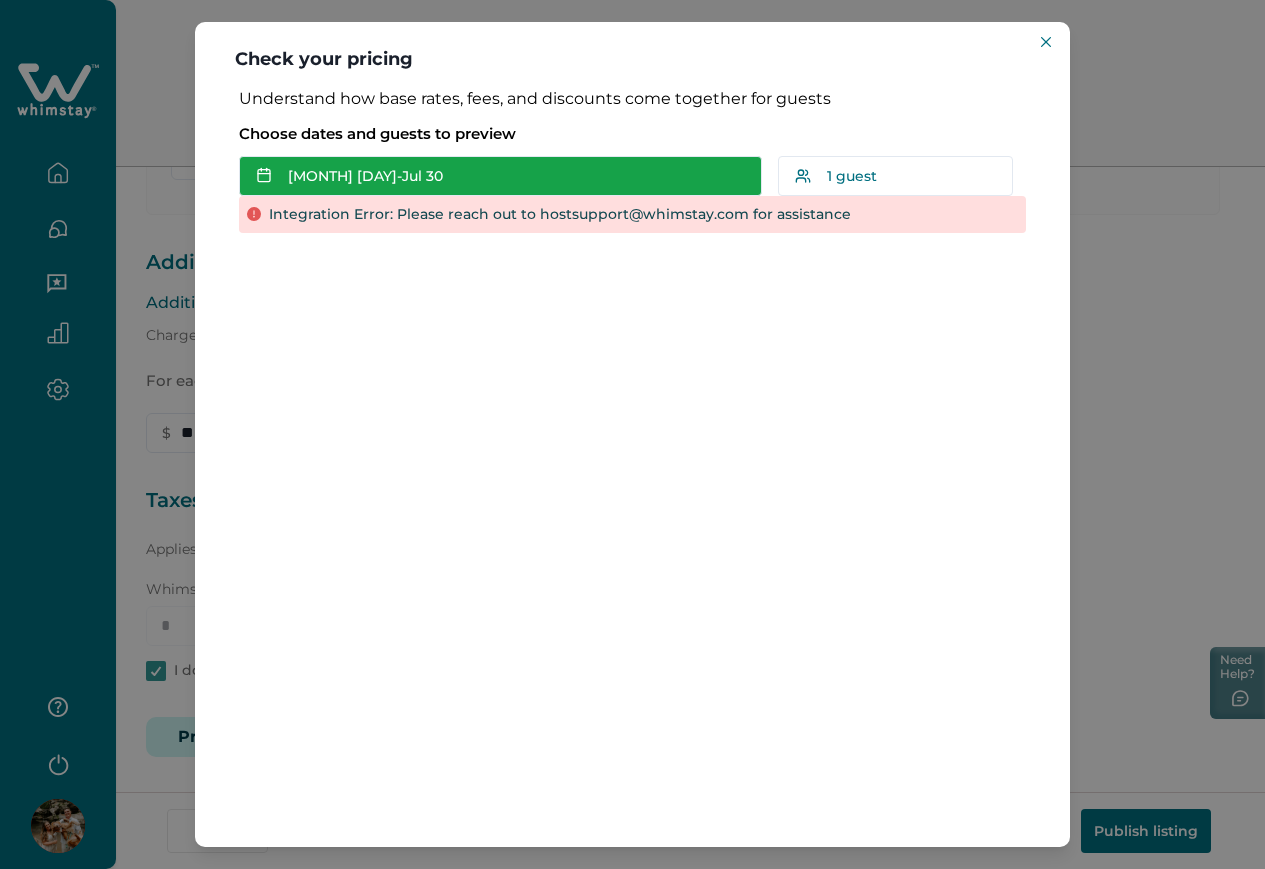 click on "[MONTH] [DAY]  -  [MONTH] [DAY]" at bounding box center (500, 176) 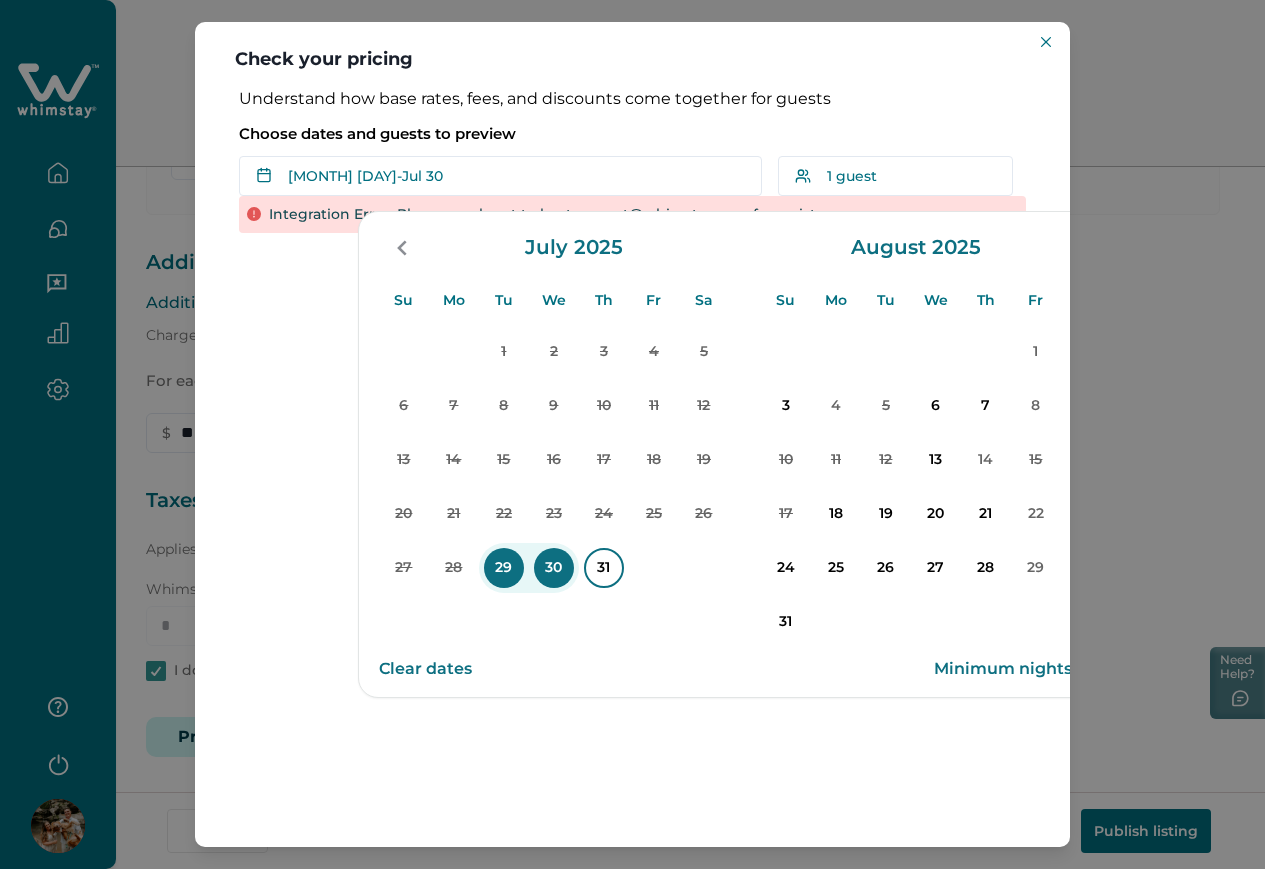 click on "31" at bounding box center (604, 568) 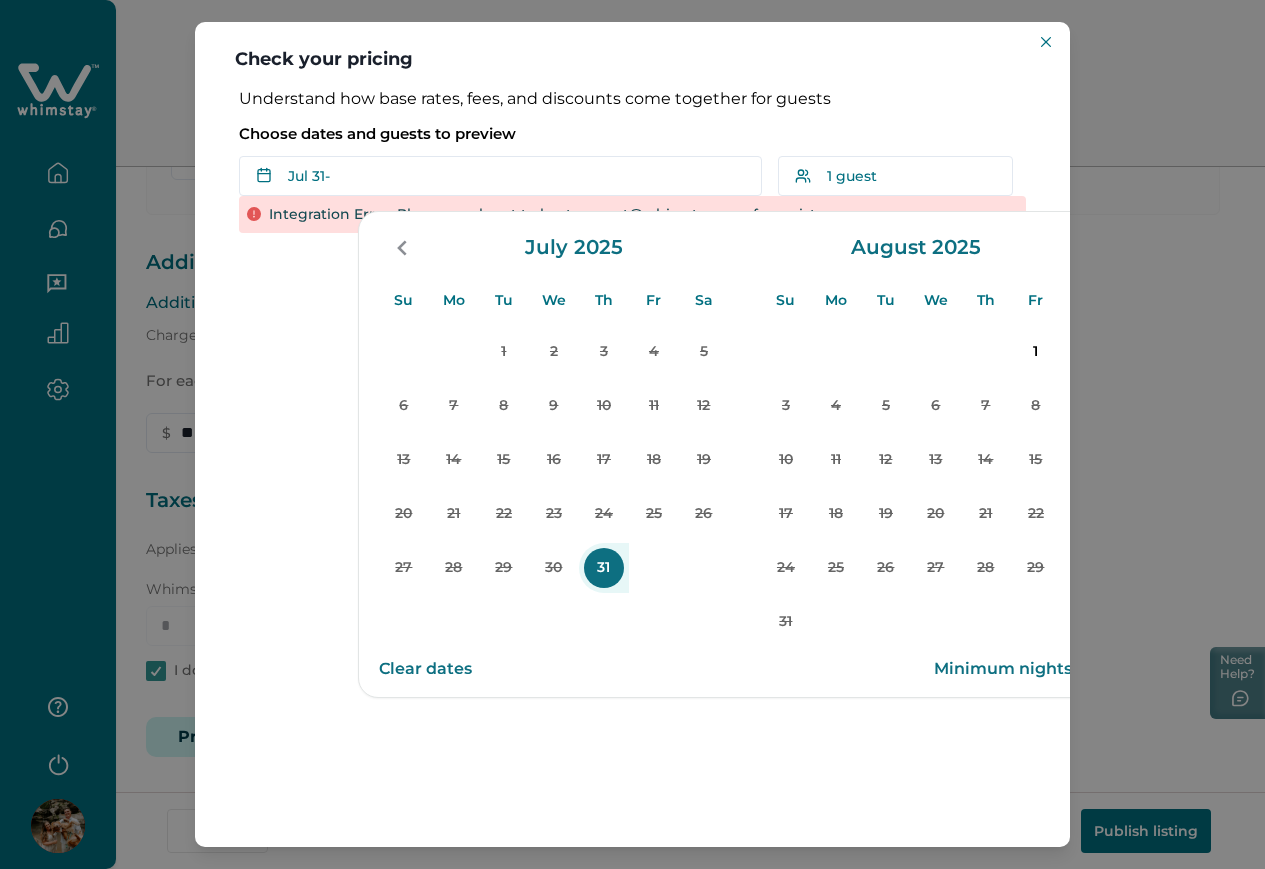 scroll, scrollTop: 0, scrollLeft: 62, axis: horizontal 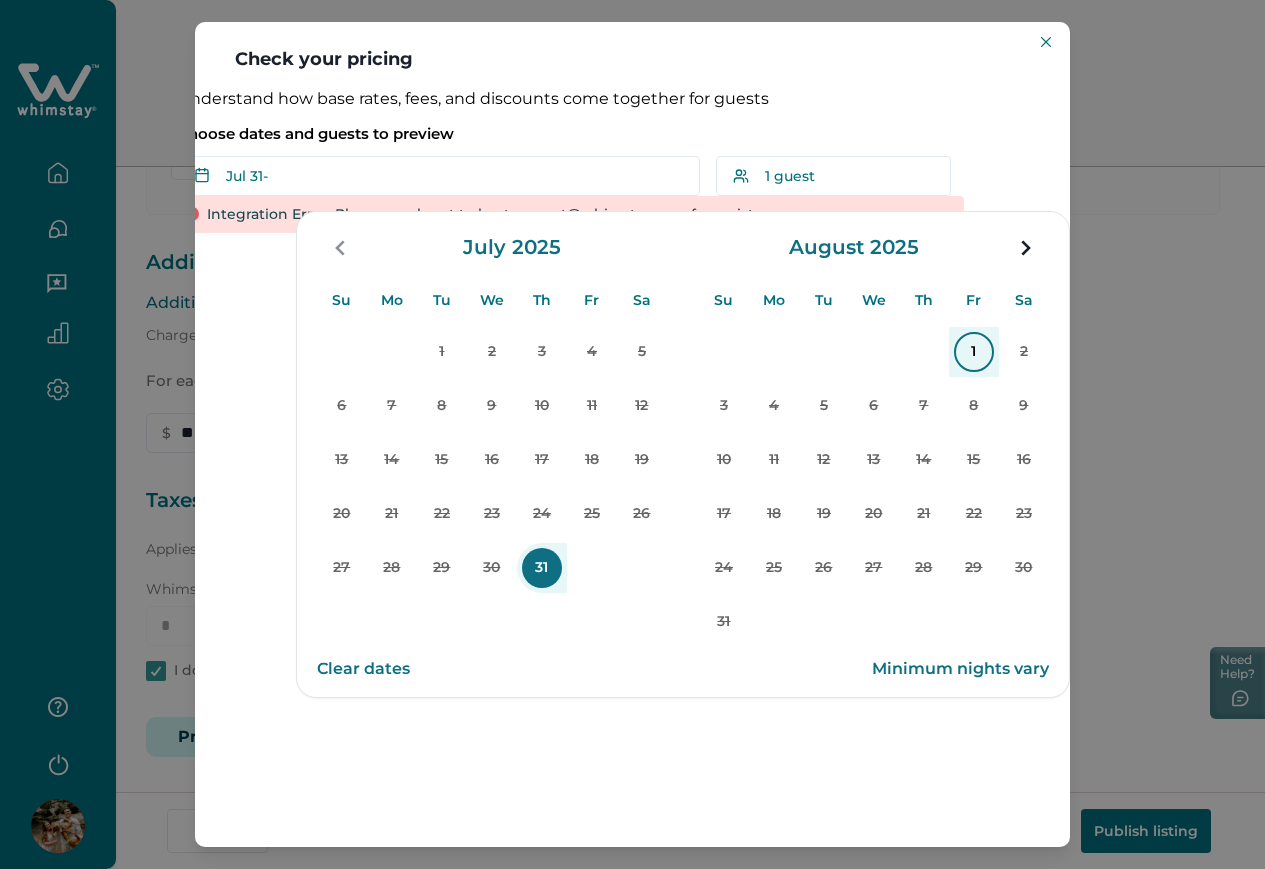 click on "1" at bounding box center [974, 352] 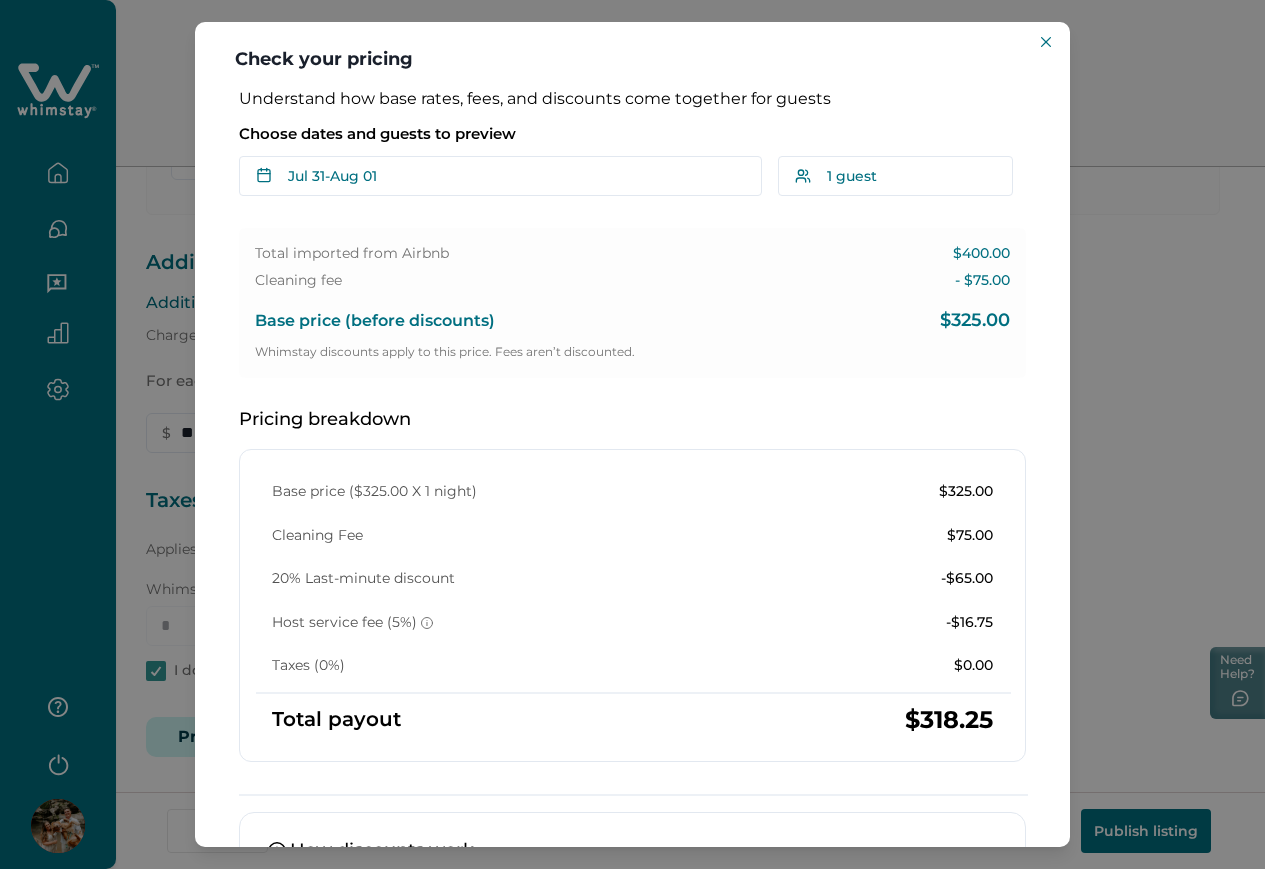 scroll, scrollTop: 0, scrollLeft: 0, axis: both 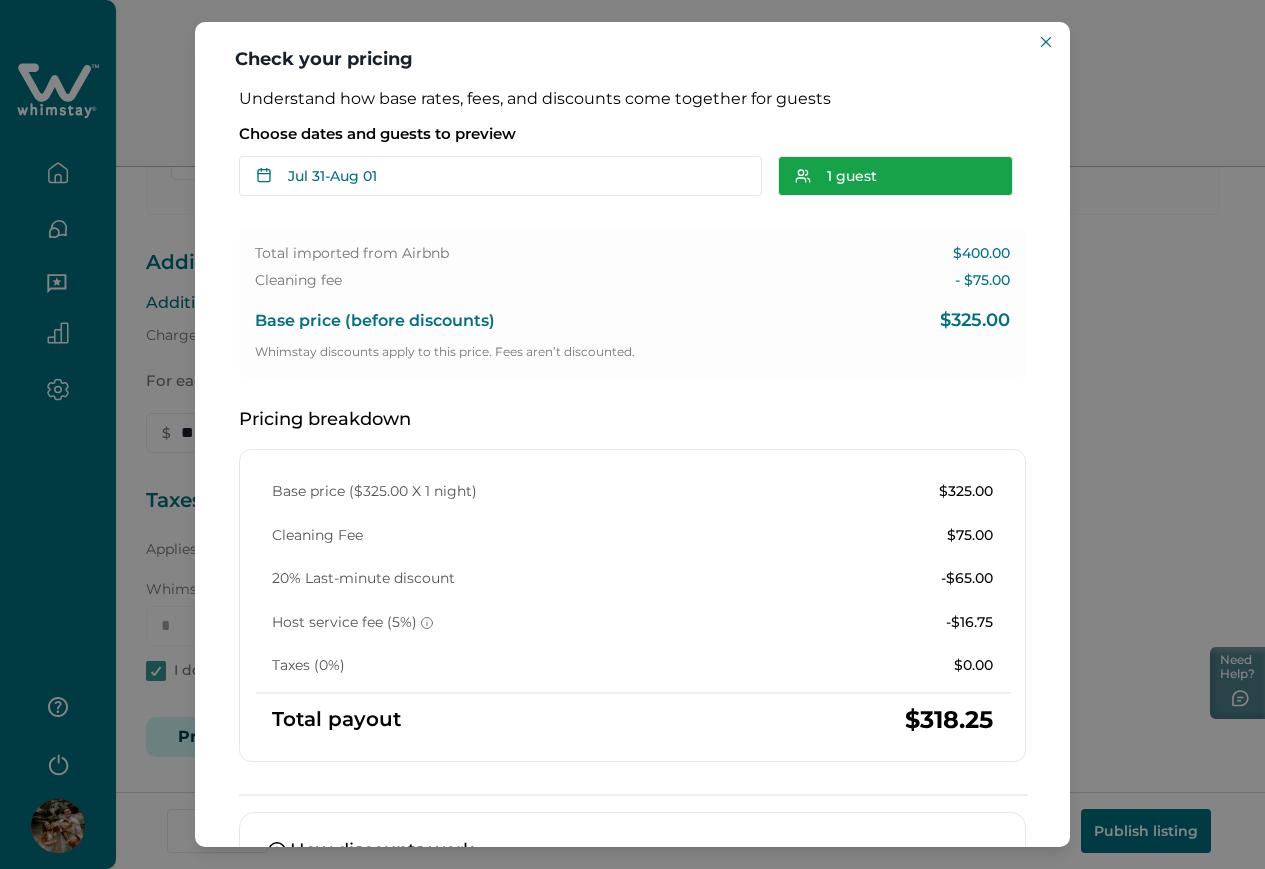 click on "1 guest" at bounding box center [895, 176] 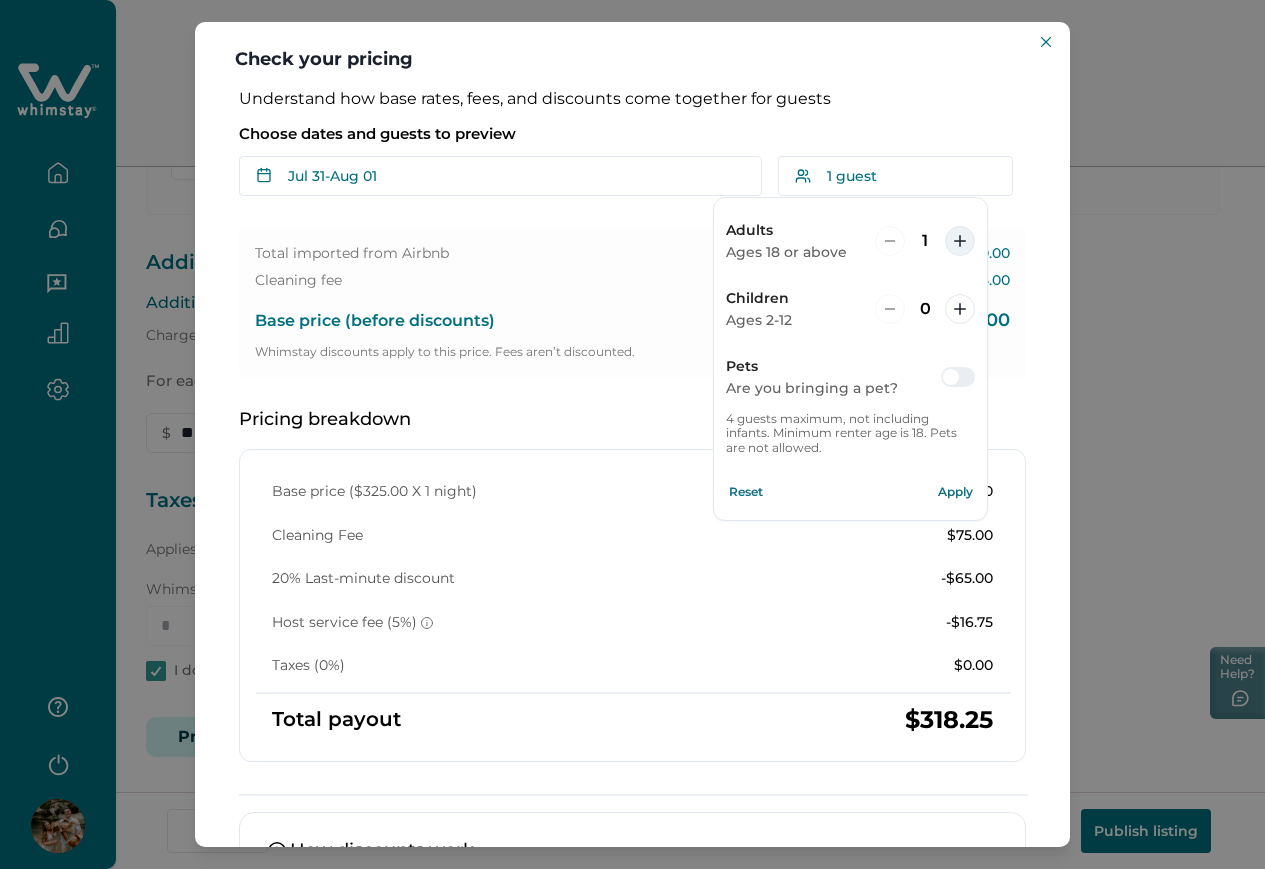 click at bounding box center [960, 241] 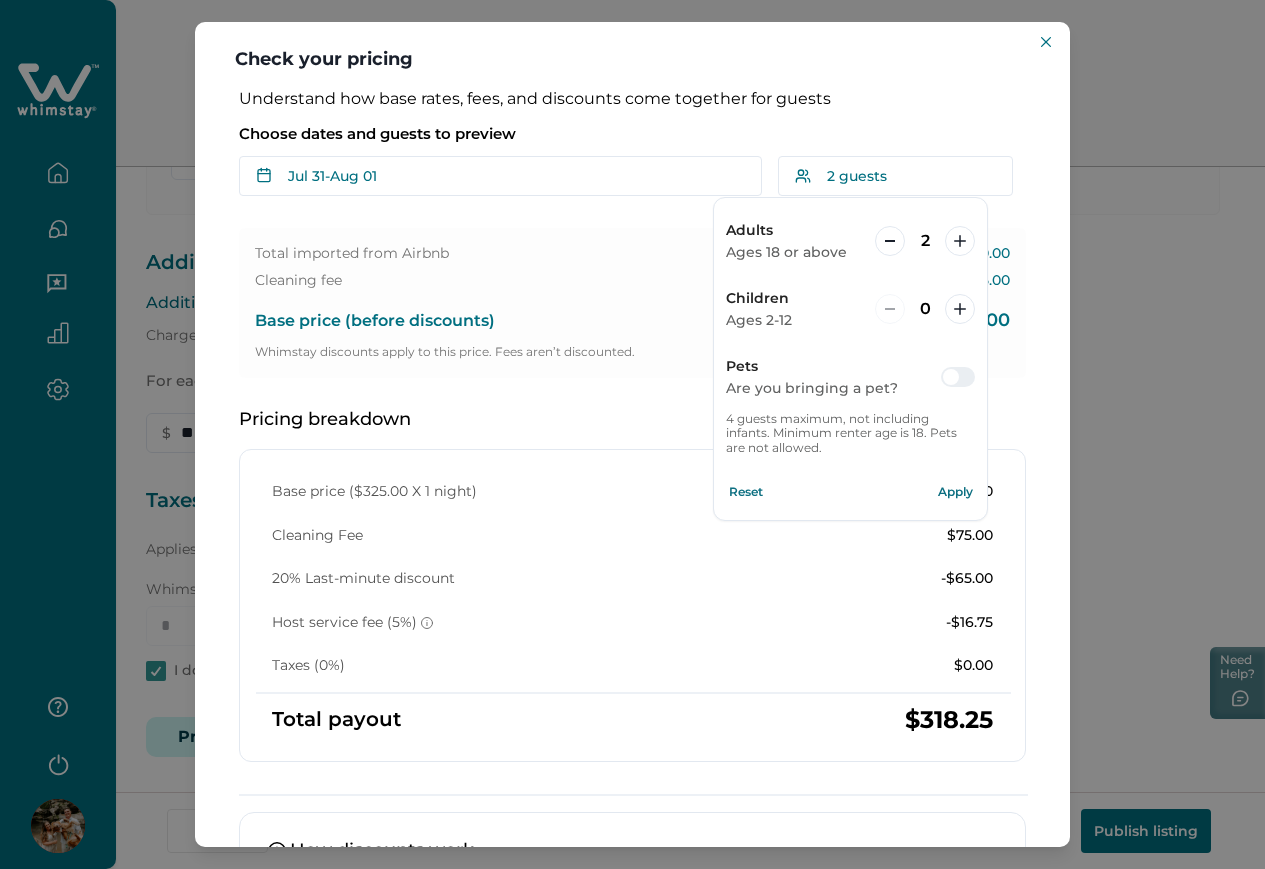 click on "Apply" at bounding box center [955, 492] 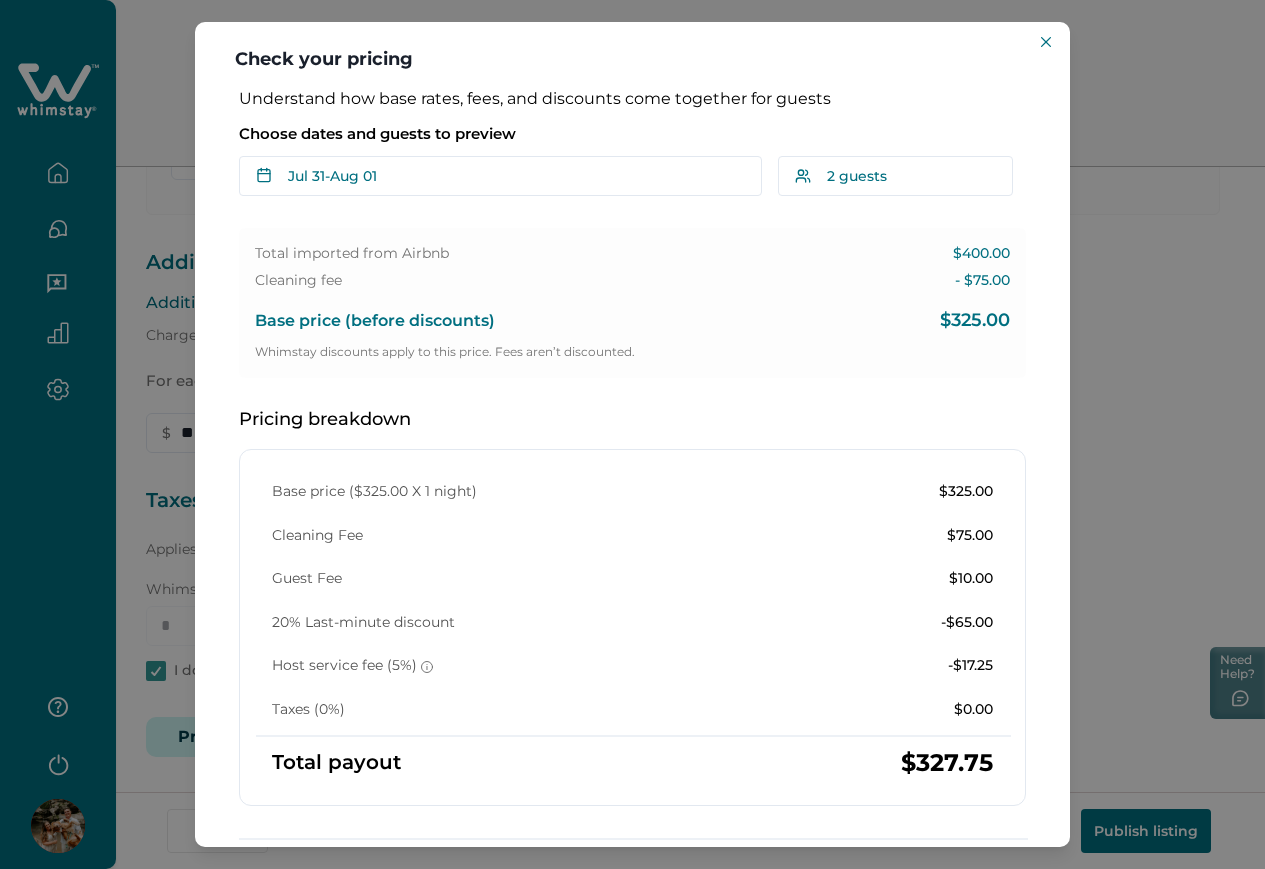 click on "Choose dates and guests to preview" at bounding box center (632, 134) 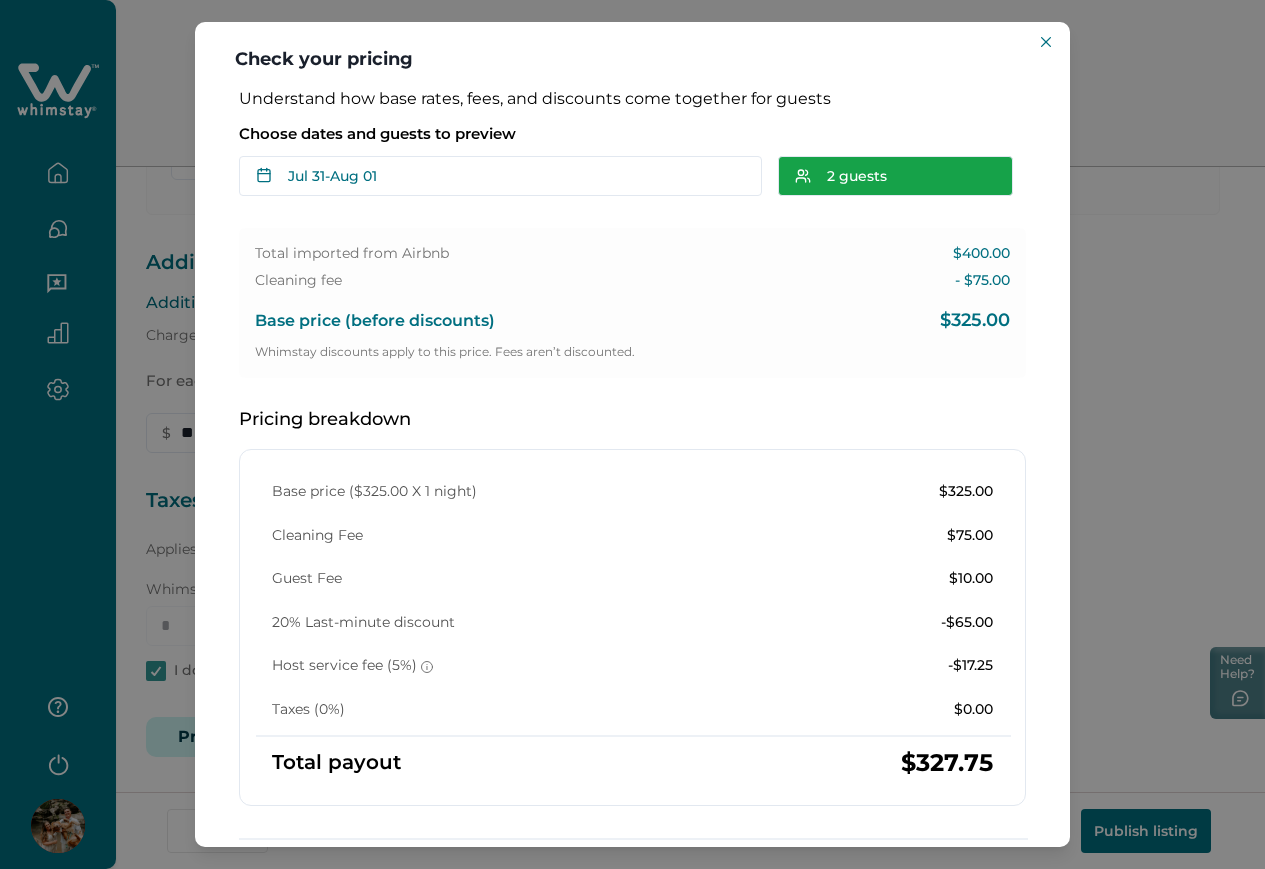 click on "2 guests" at bounding box center (895, 176) 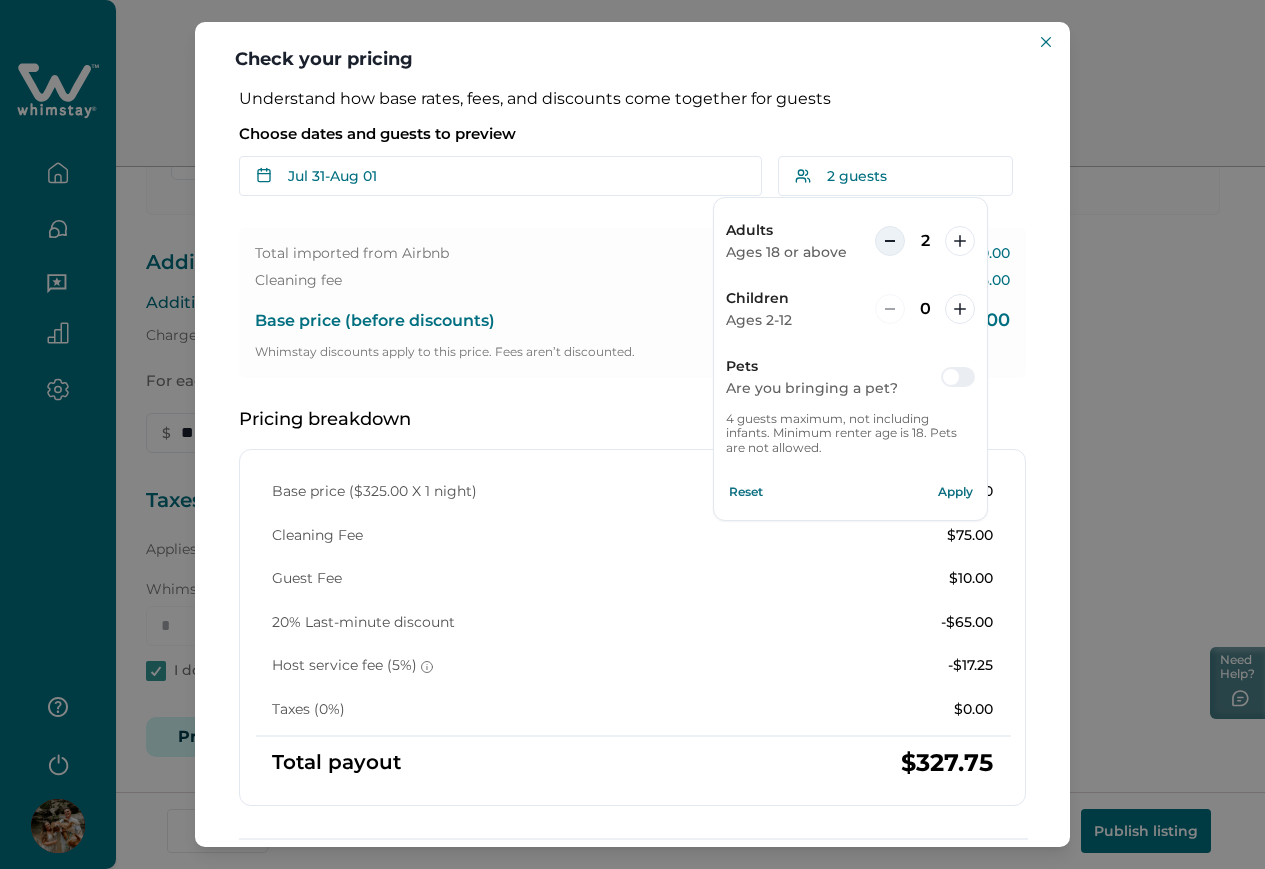 click 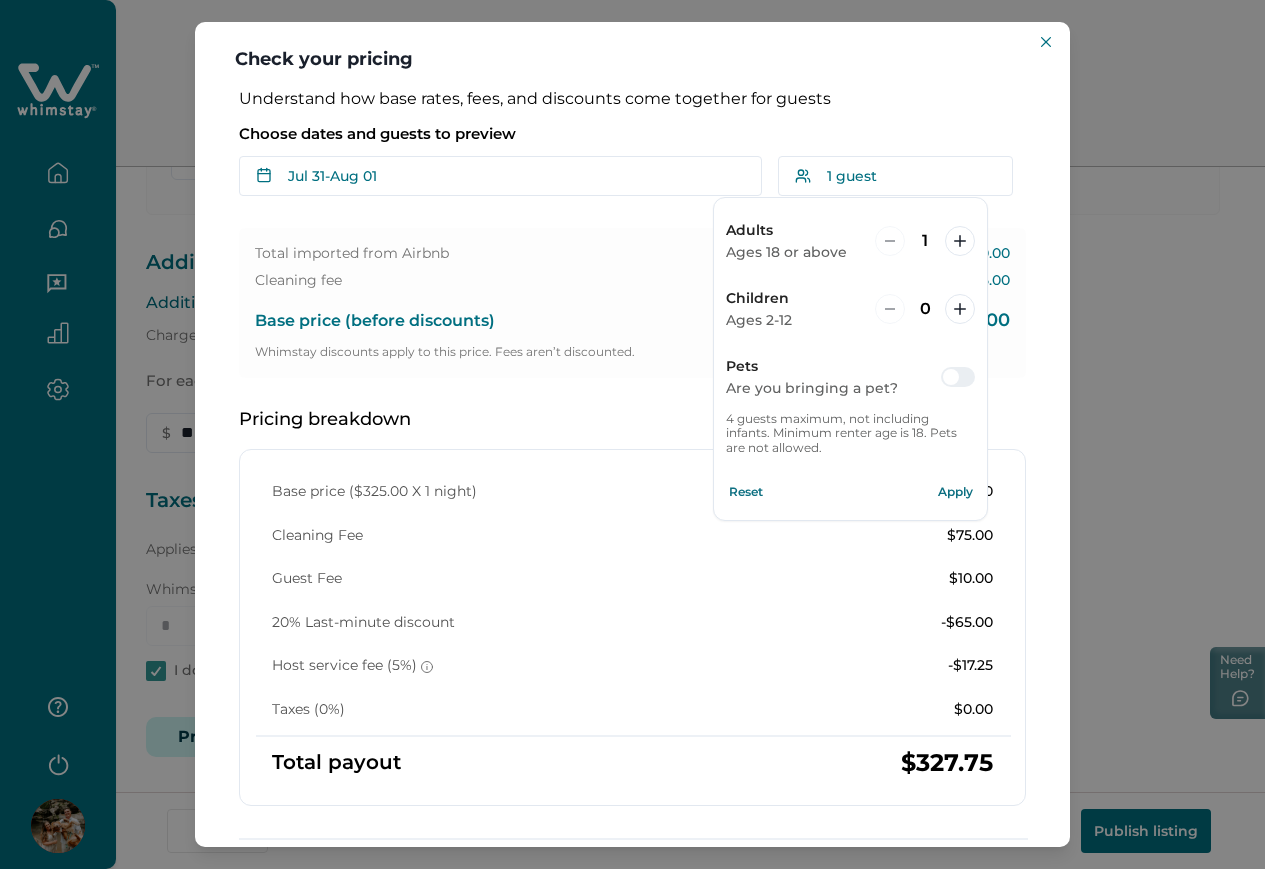 click on "Apply" at bounding box center [955, 492] 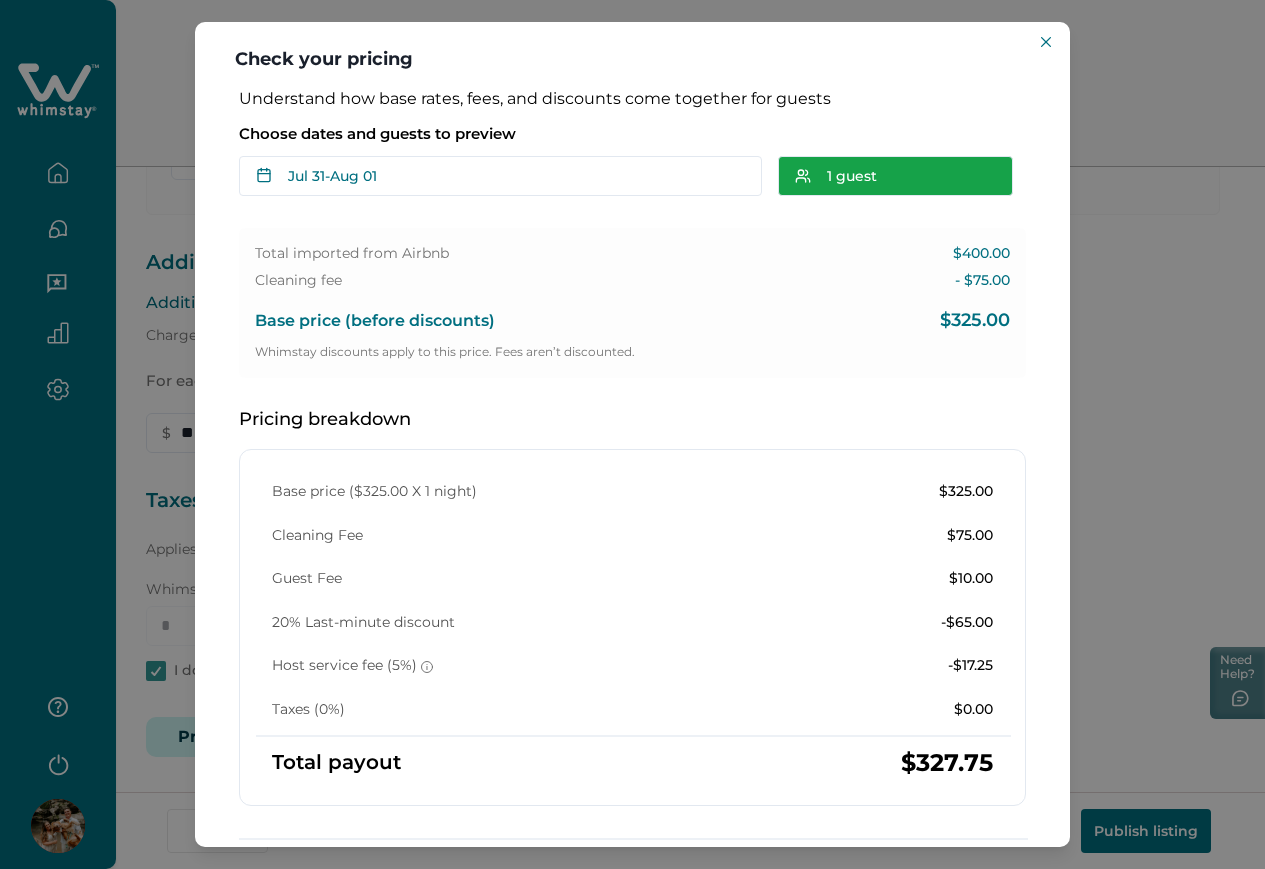click on "1 guest" at bounding box center [895, 176] 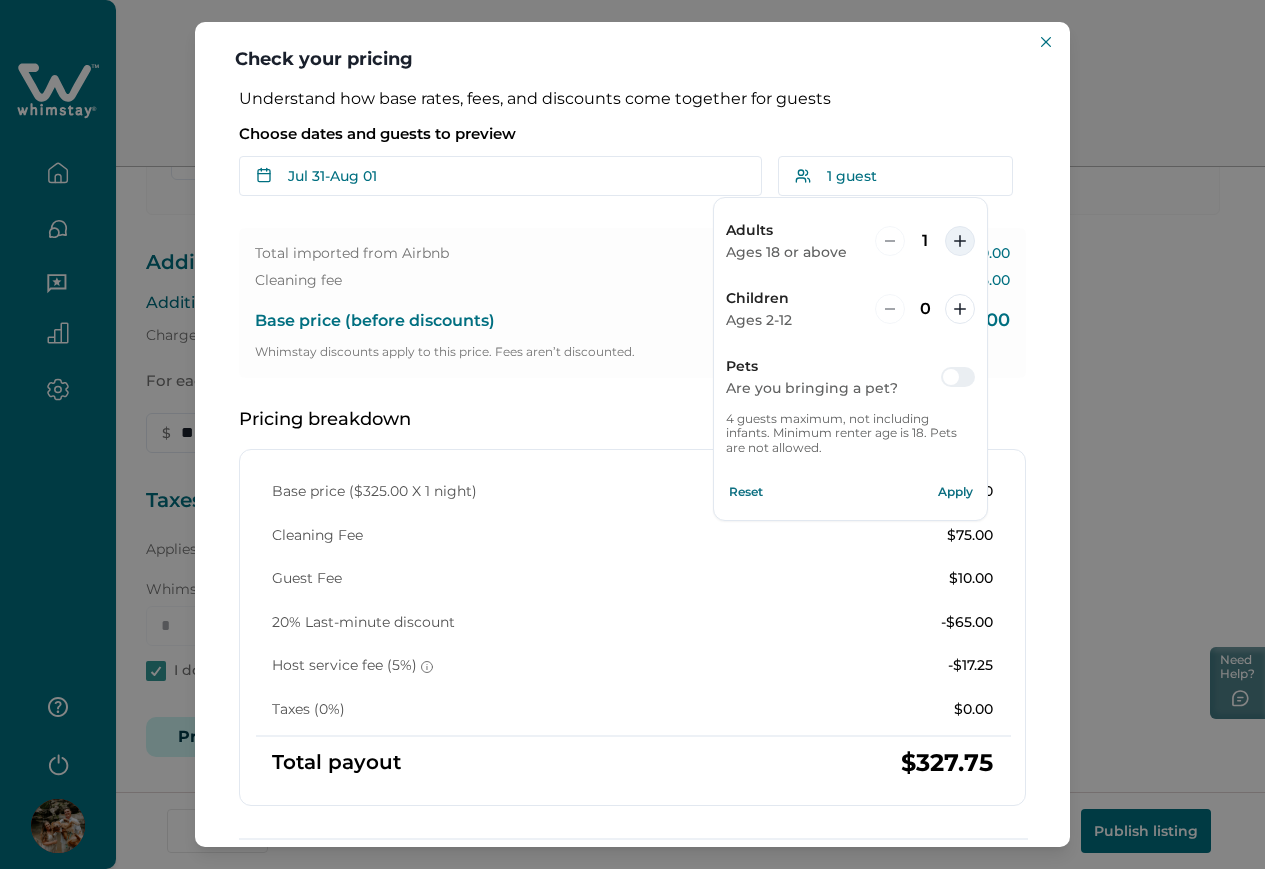 click at bounding box center [960, 241] 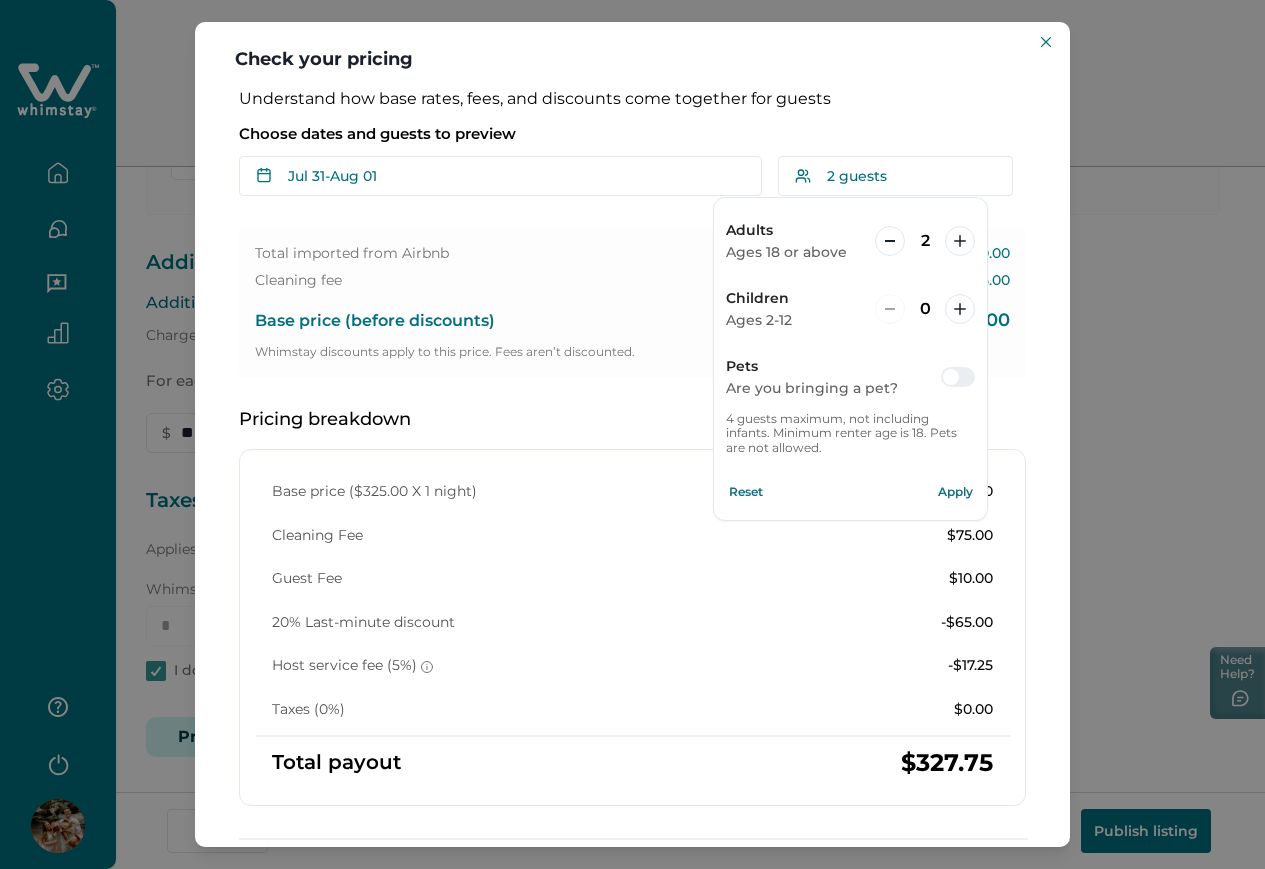 click on "Apply" at bounding box center [955, 492] 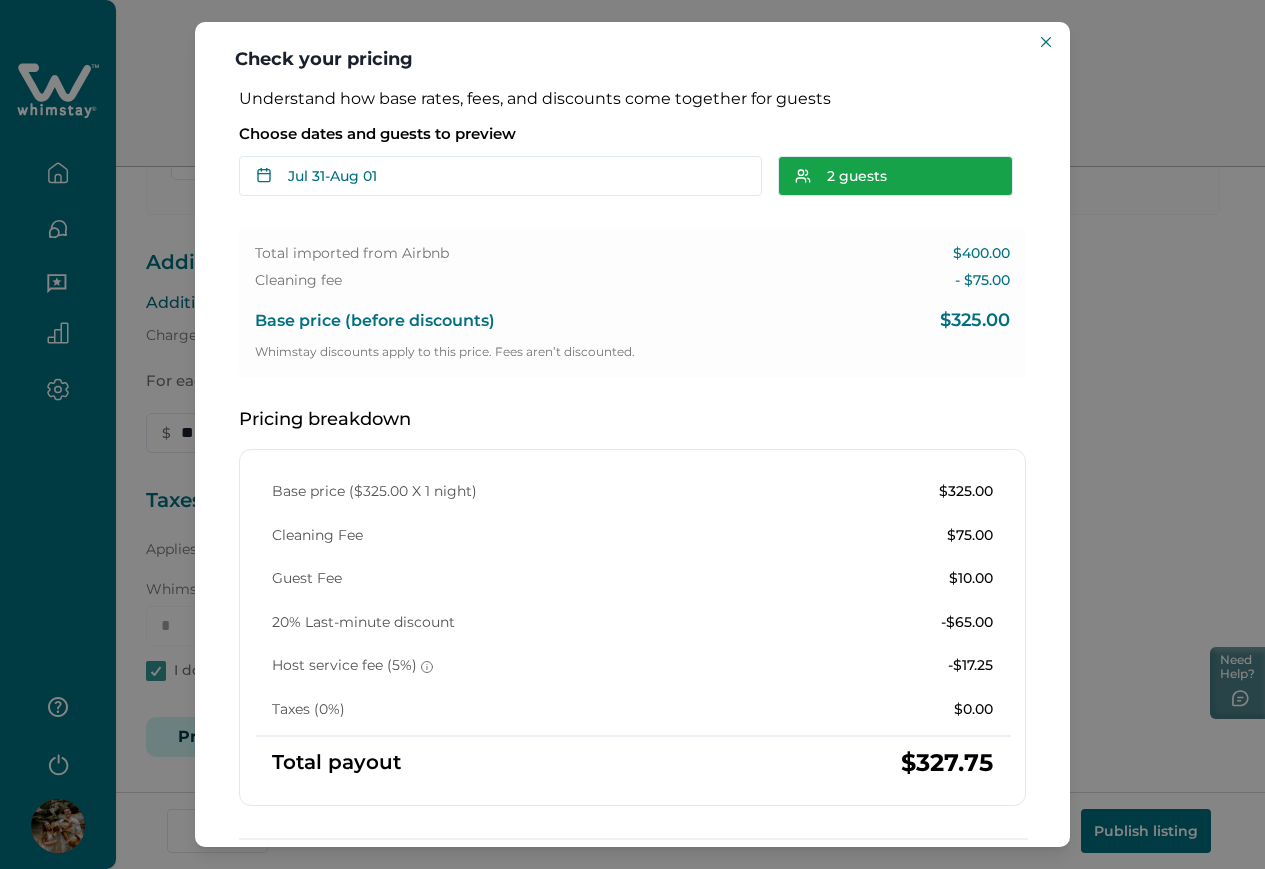 click on "2 guests" at bounding box center [895, 176] 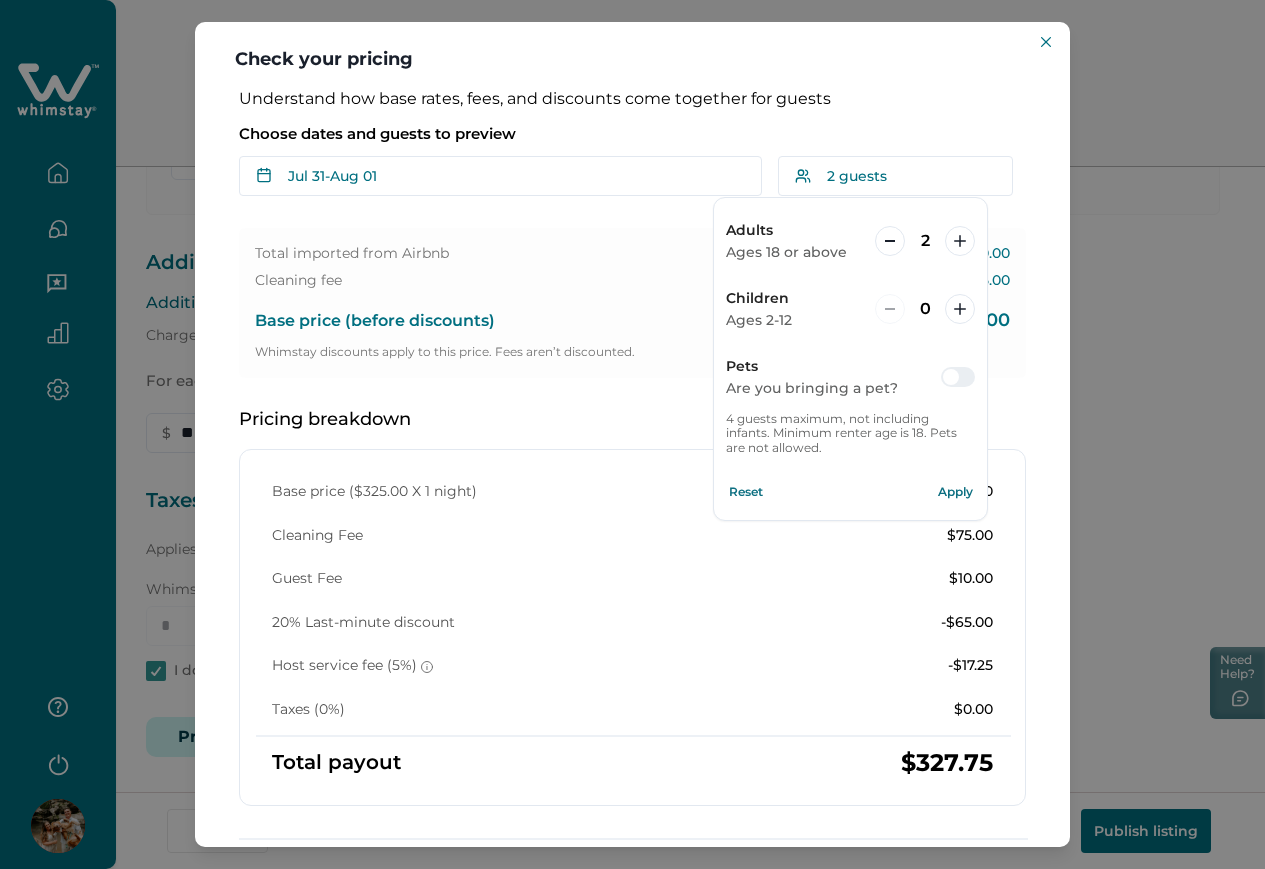 click on "Apply" at bounding box center (955, 492) 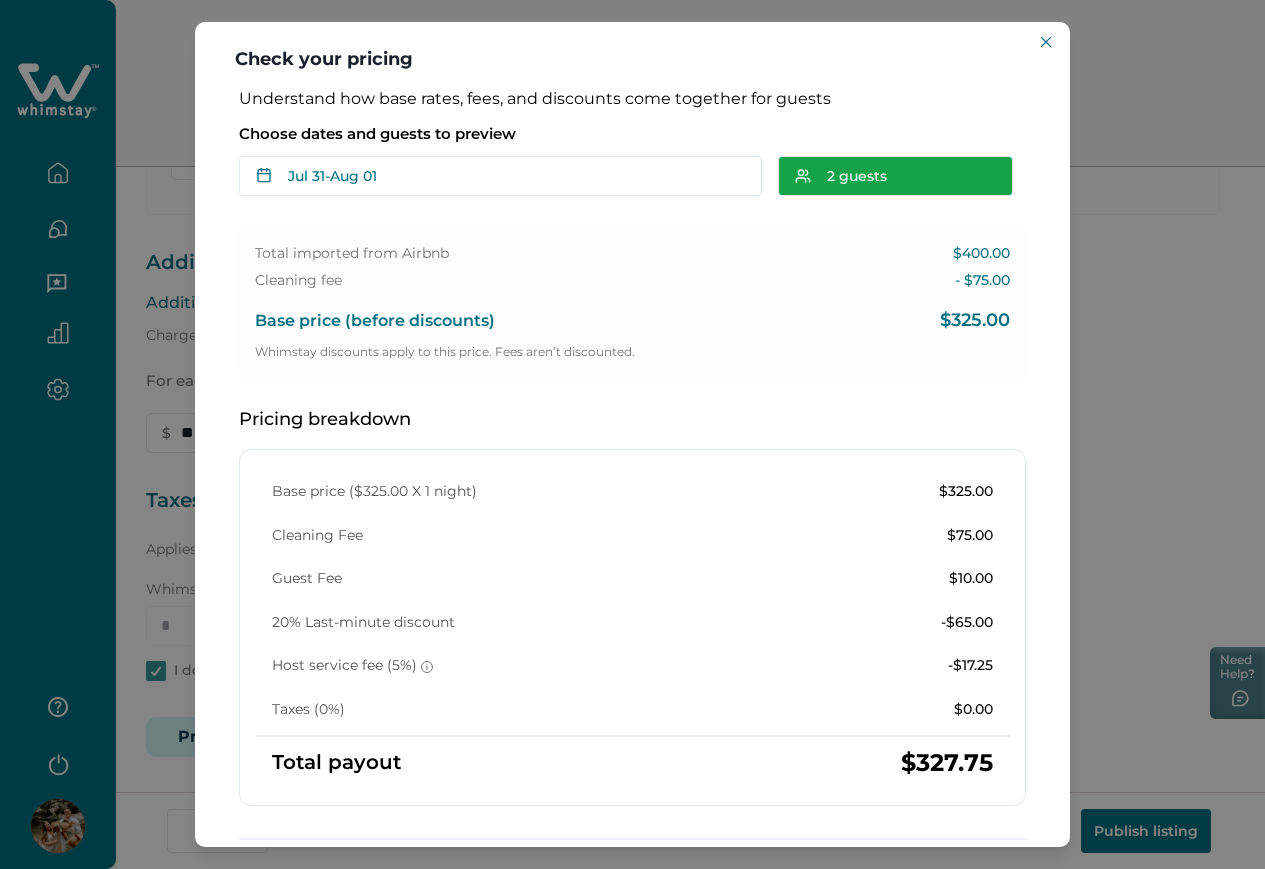 click on "2 guests" at bounding box center (895, 176) 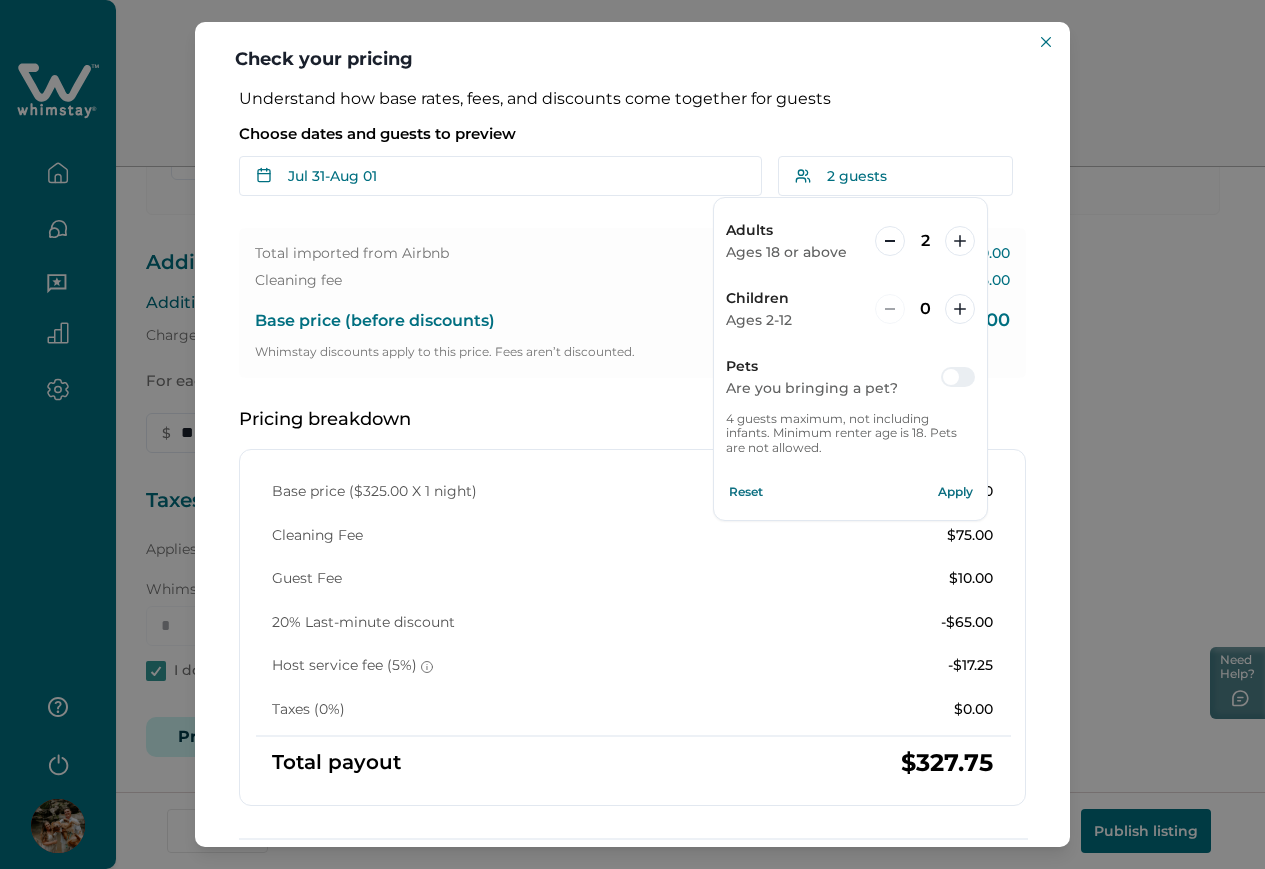click on "Apply" at bounding box center (955, 492) 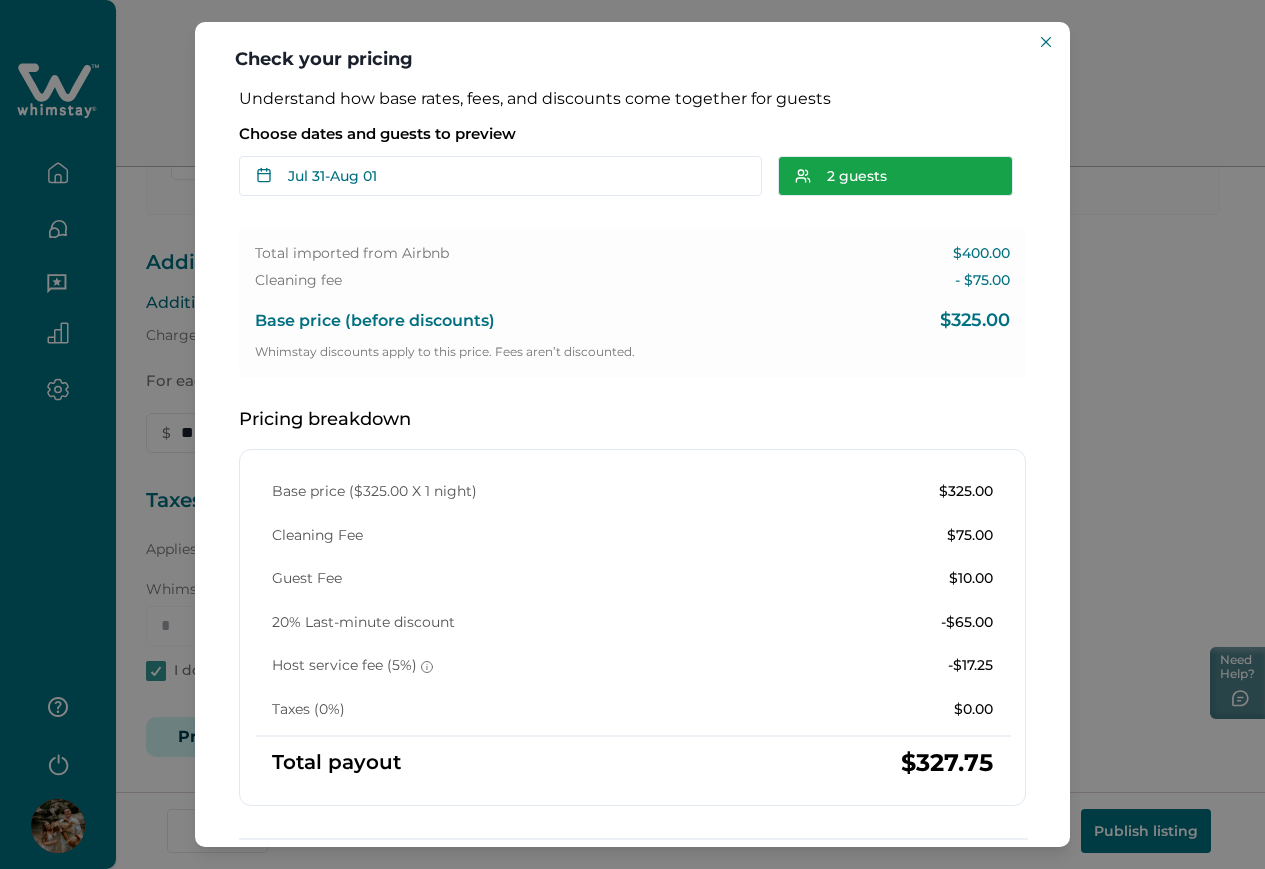 click on "2 guests" at bounding box center (895, 176) 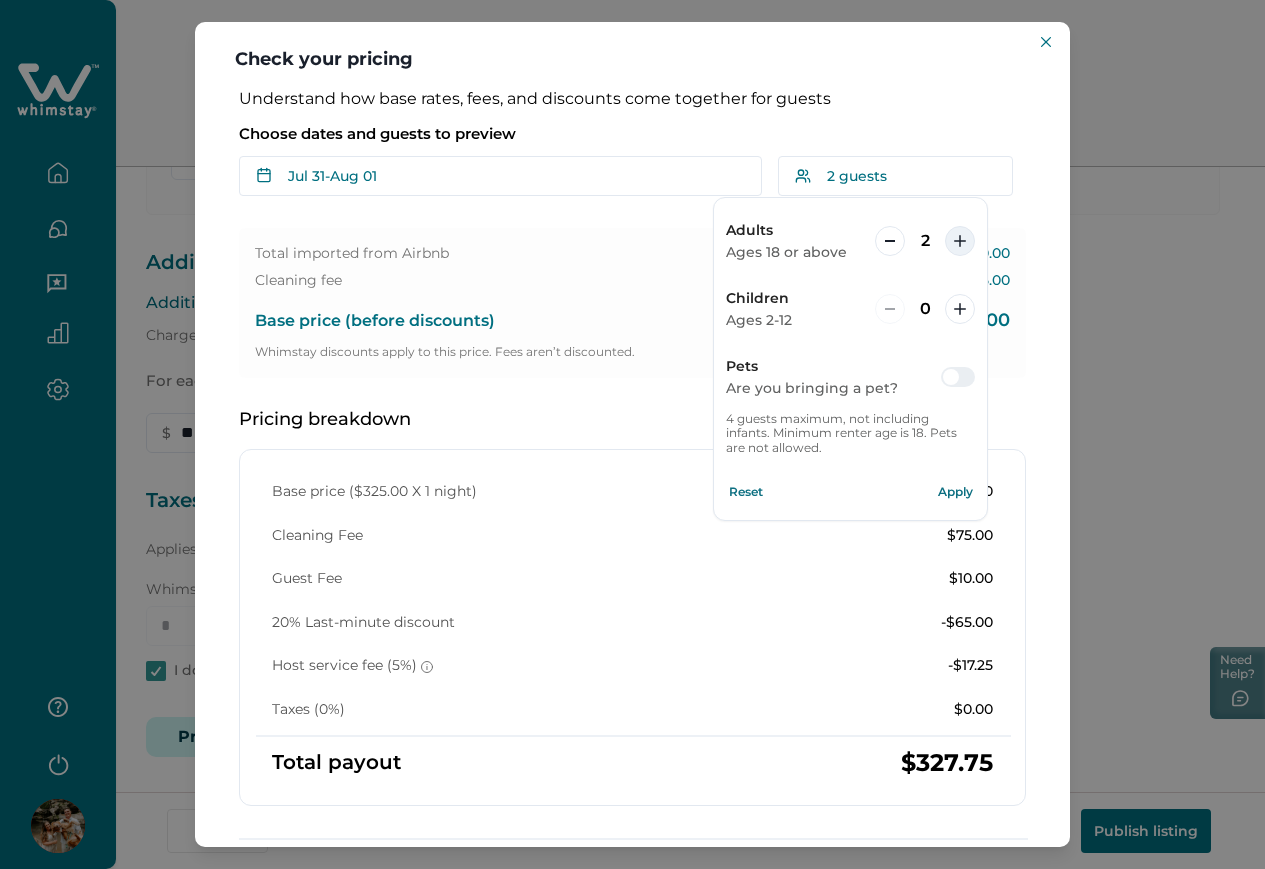 click at bounding box center [960, 241] 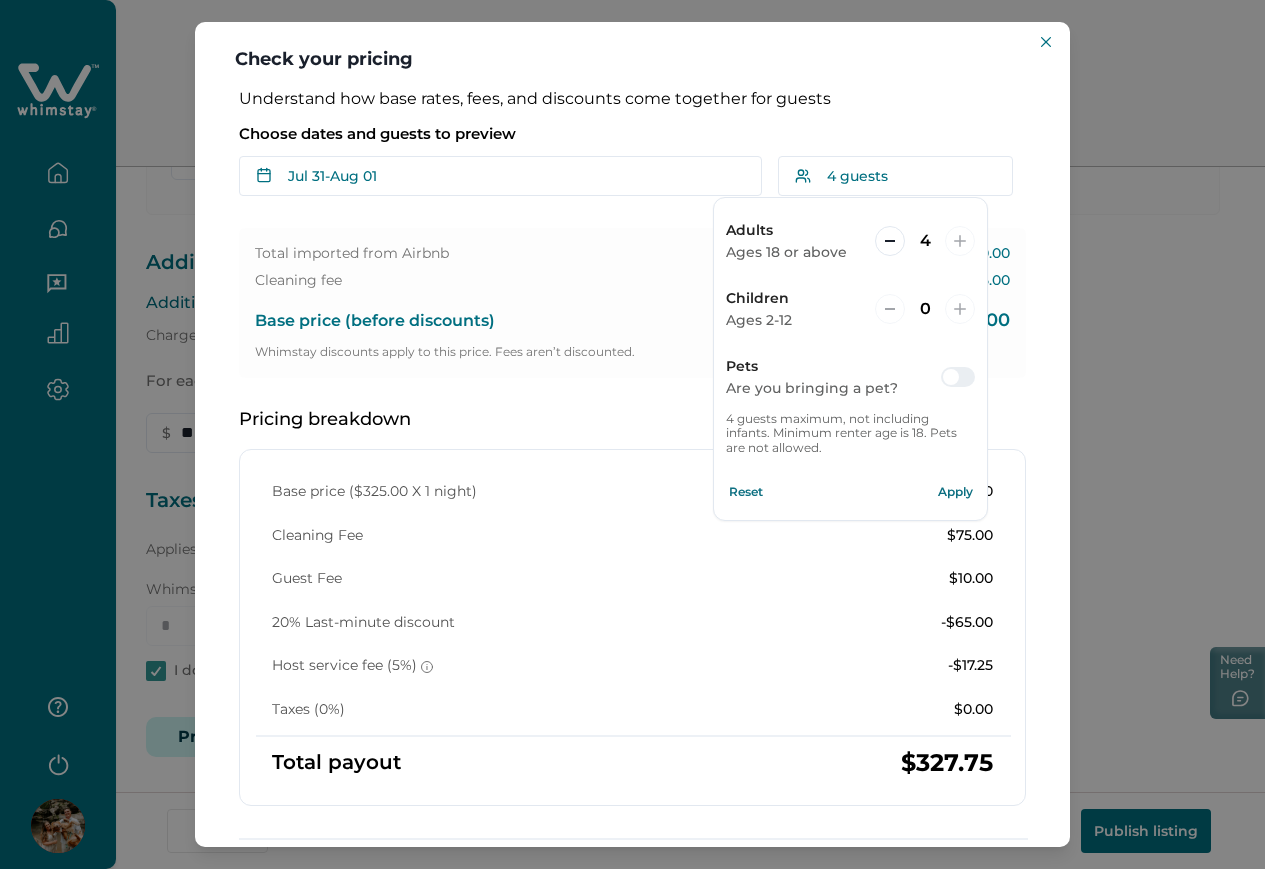 click on "Apply" at bounding box center [955, 492] 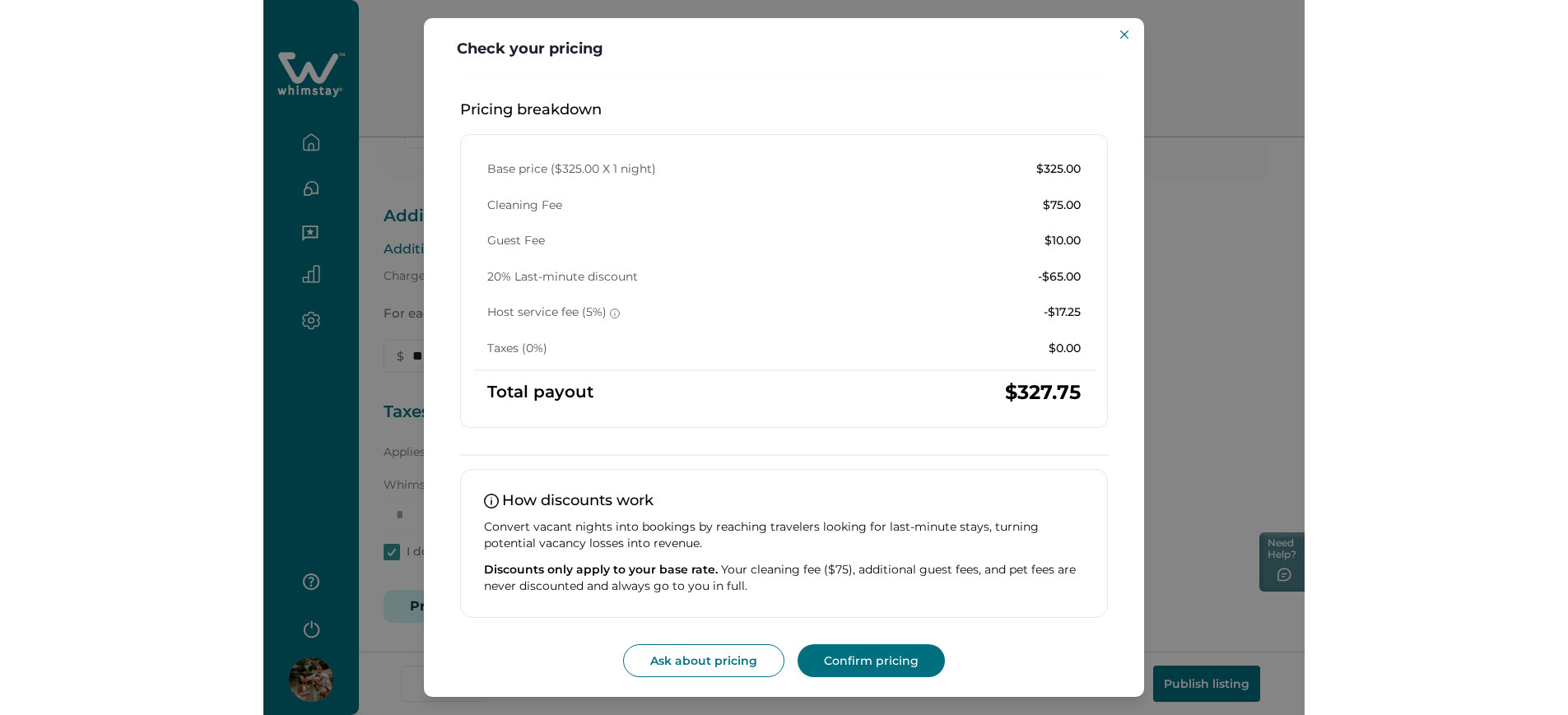 scroll, scrollTop: 0, scrollLeft: 0, axis: both 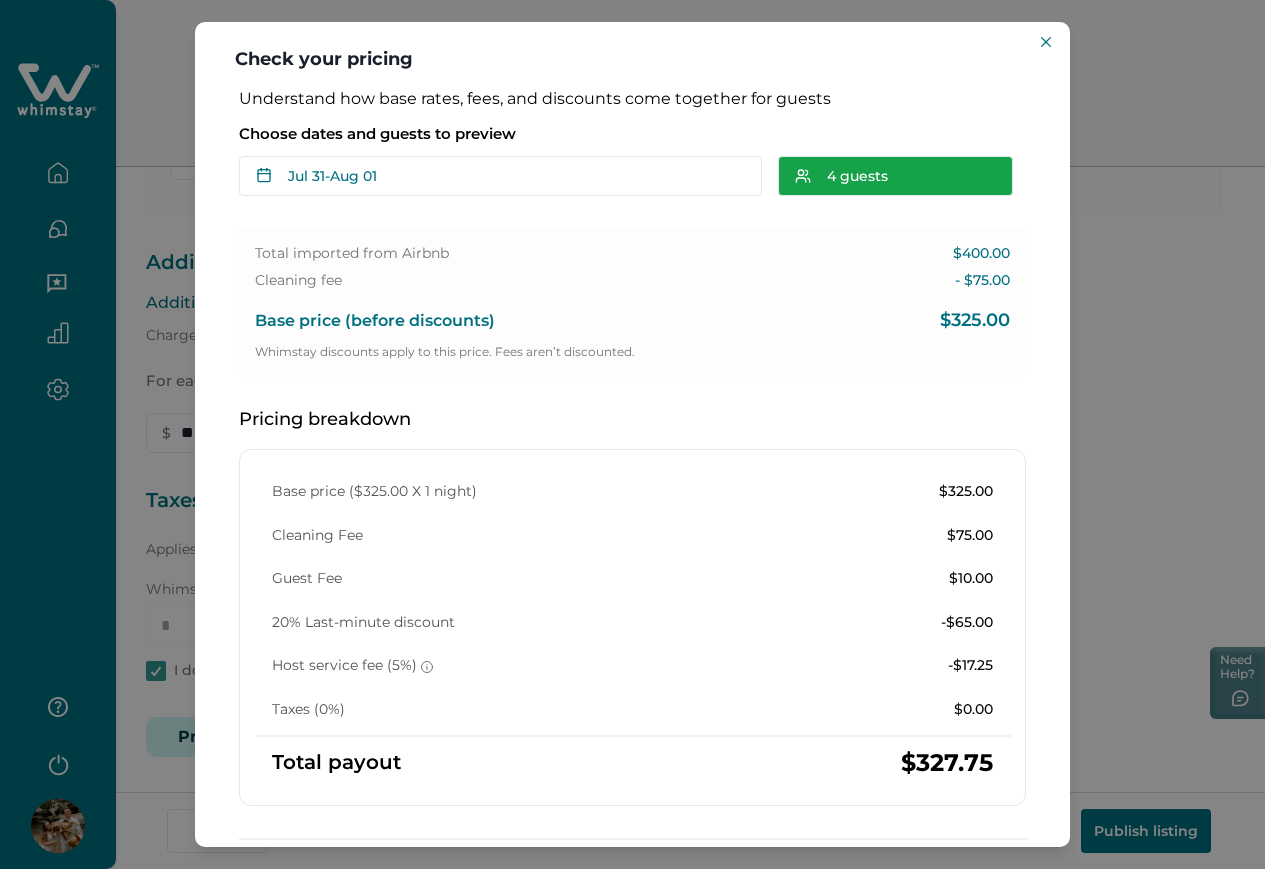 click on "4 guests" at bounding box center [895, 176] 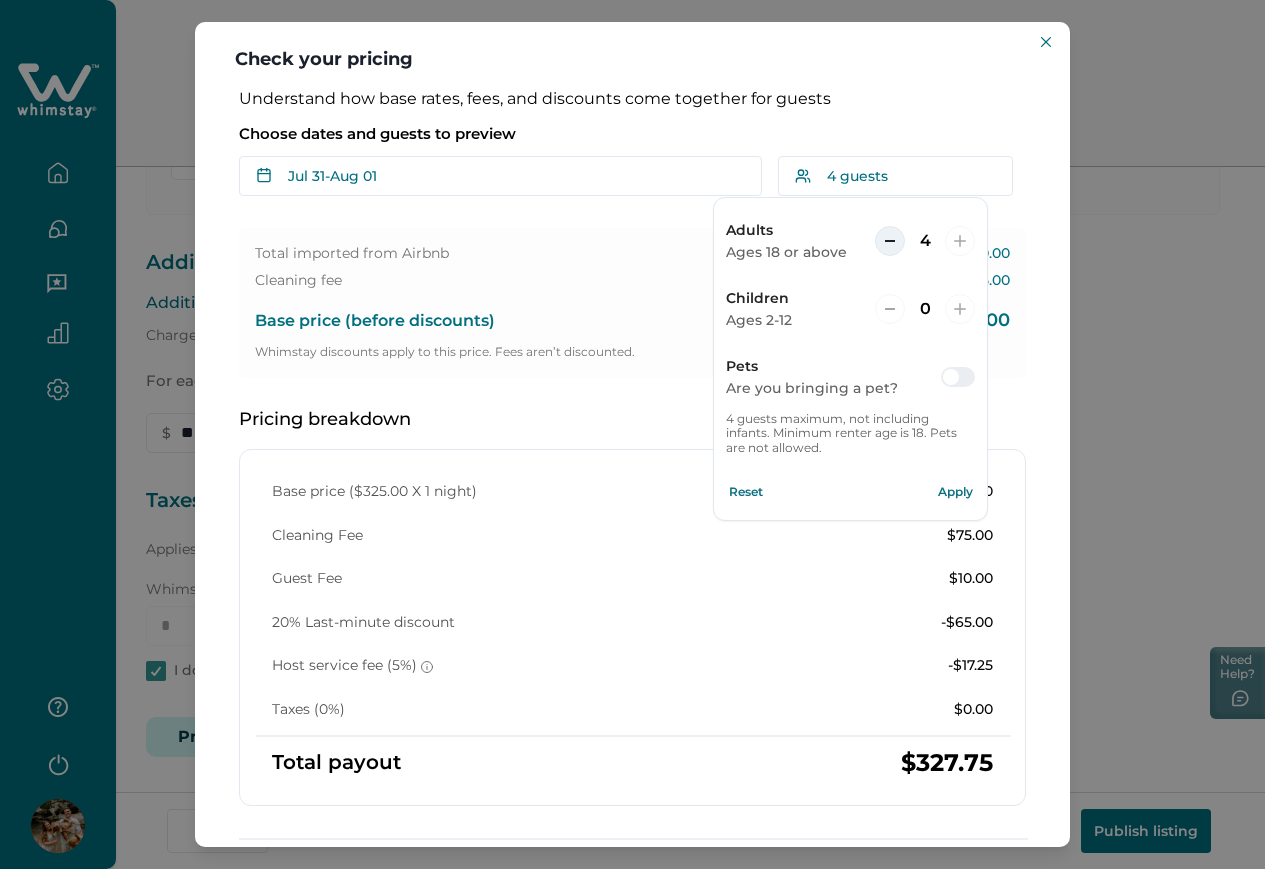 click at bounding box center (890, 241) 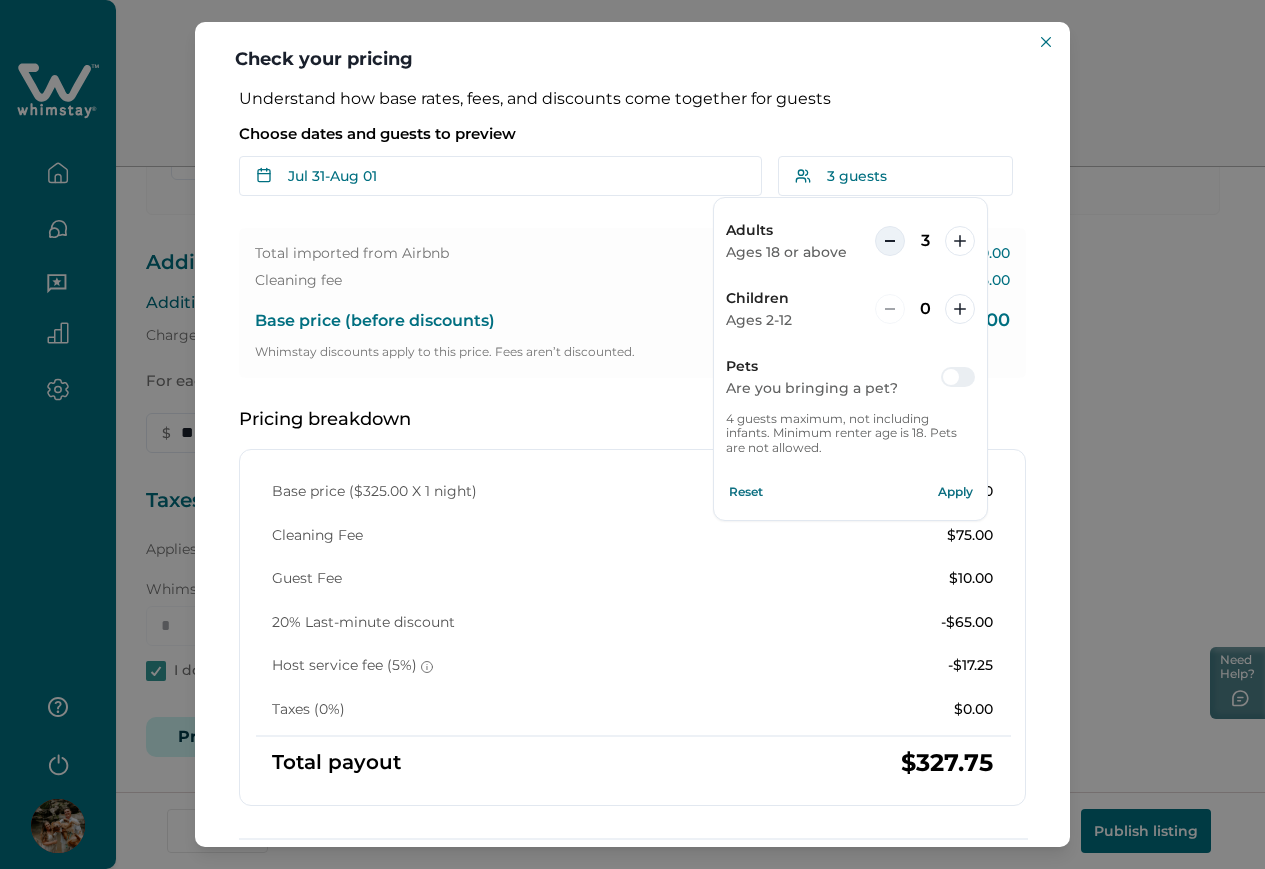 click at bounding box center [890, 241] 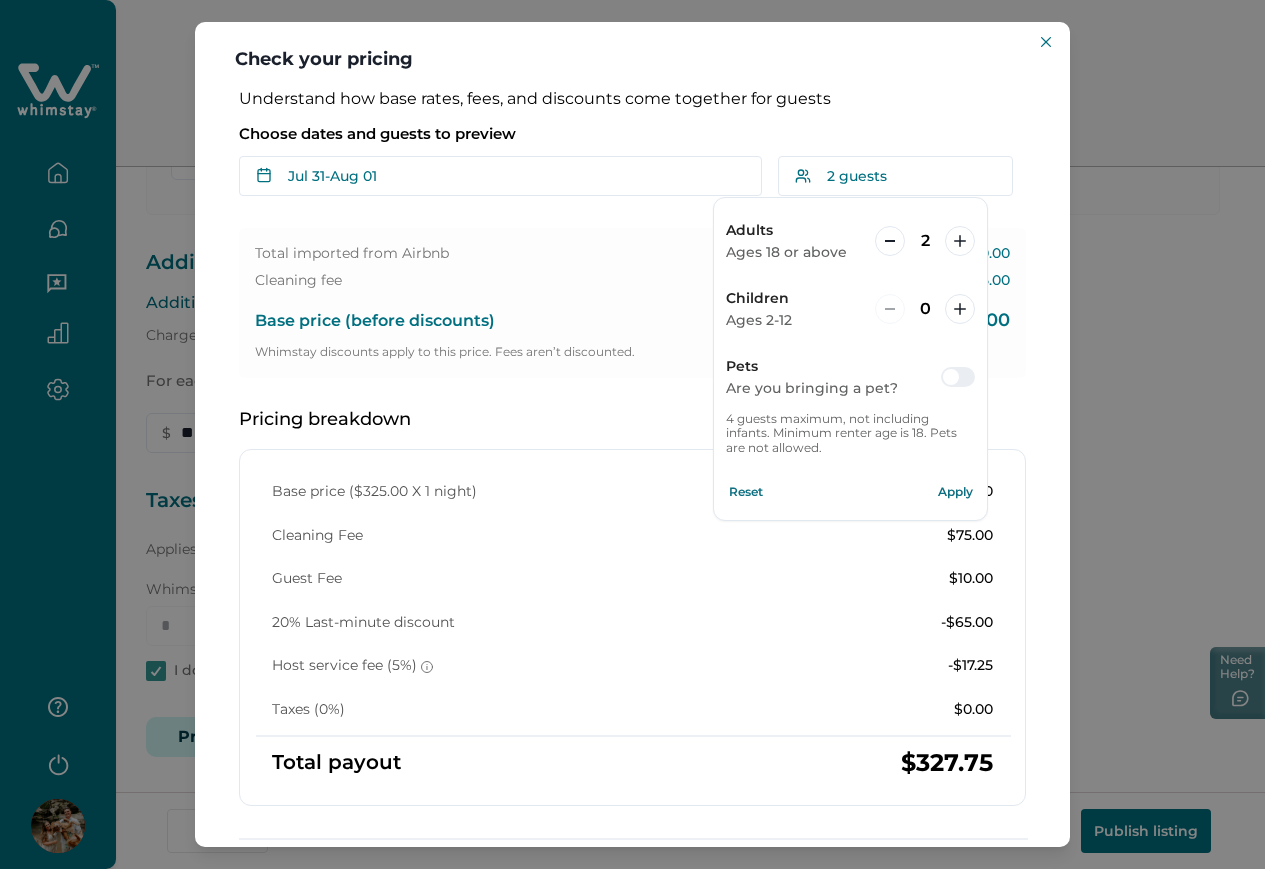click on "Apply" at bounding box center (955, 492) 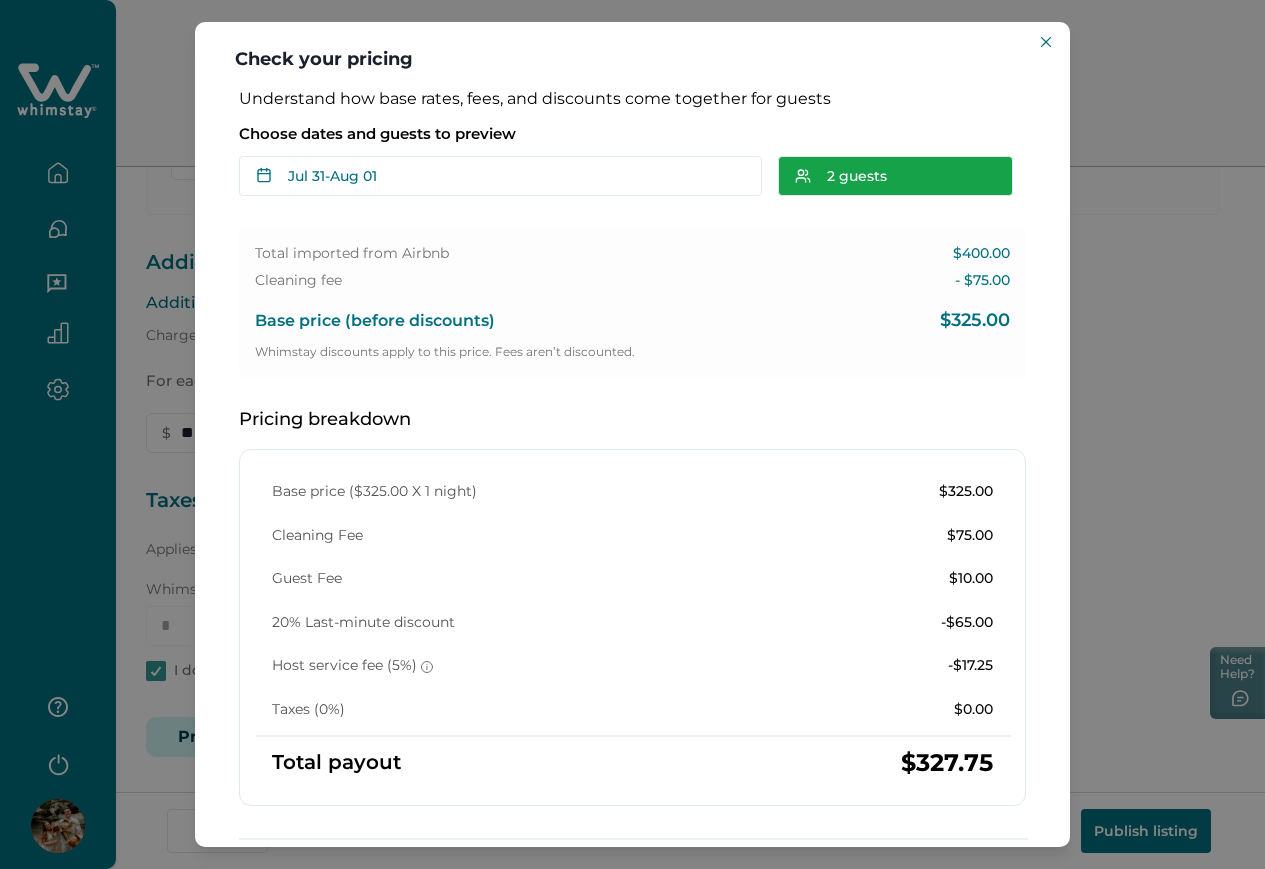 click on "2 guests" at bounding box center [895, 176] 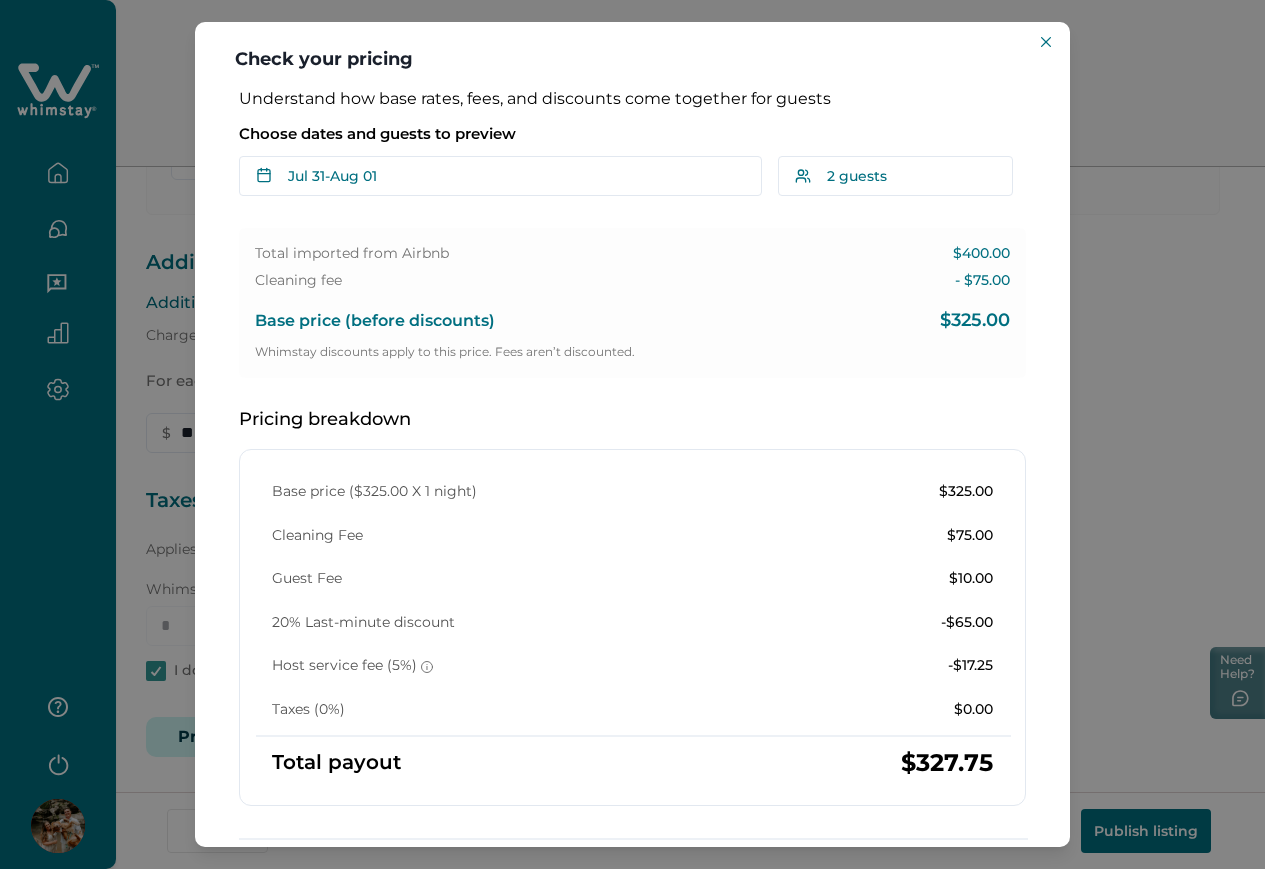 click on "Base price ($[PRICE] X 1 night)   $[PRICE] Cleaning Fee   $[PRICE] Guest Fee   $[PRICE] 20% Last-minute discount   -$[PRICE] Host service fee (5%)   -$[PRICE] Taxes   (0%) $[PRICE] Total payout   $[PRICE]   Confirm pricing" at bounding box center [632, 600] 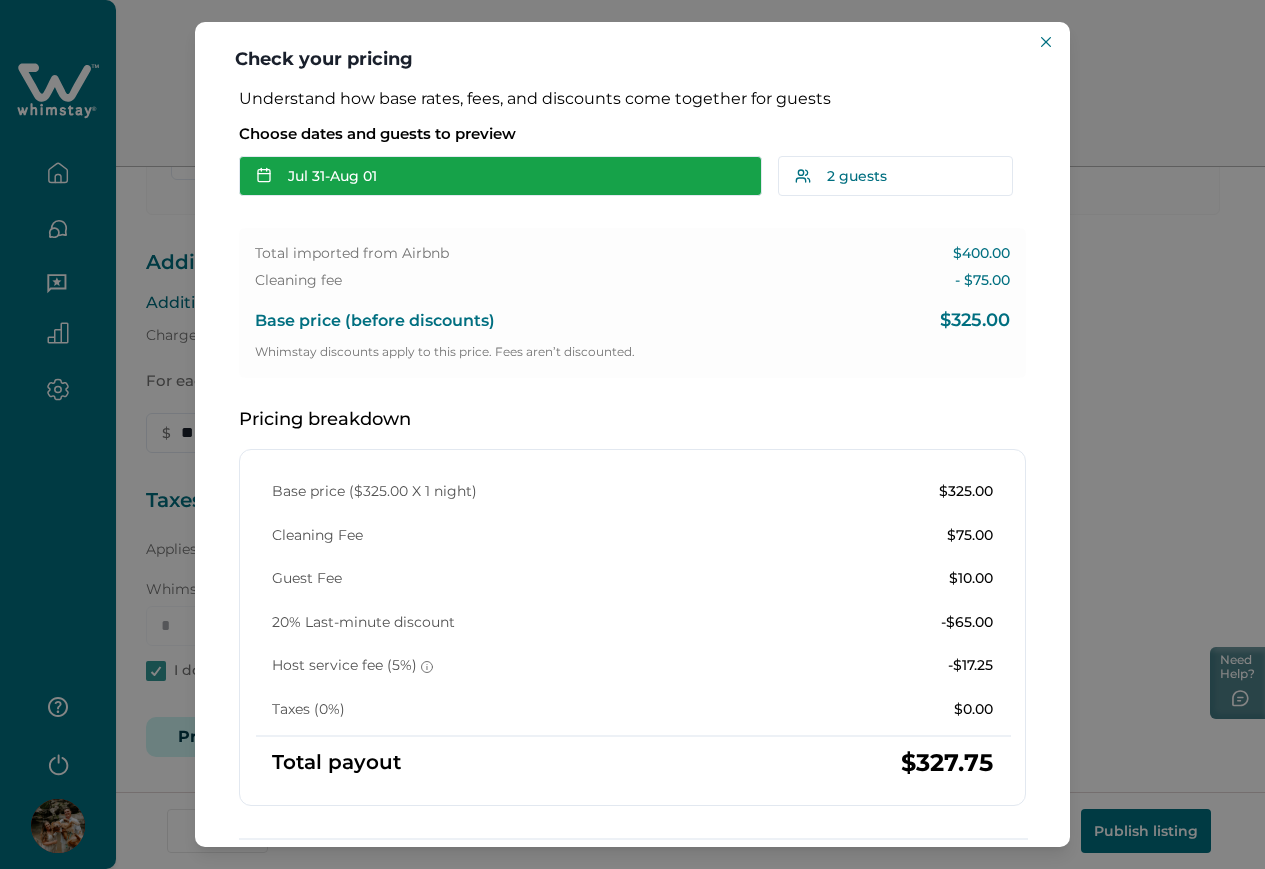 click on "Jul 31  -  Aug 01" at bounding box center (500, 176) 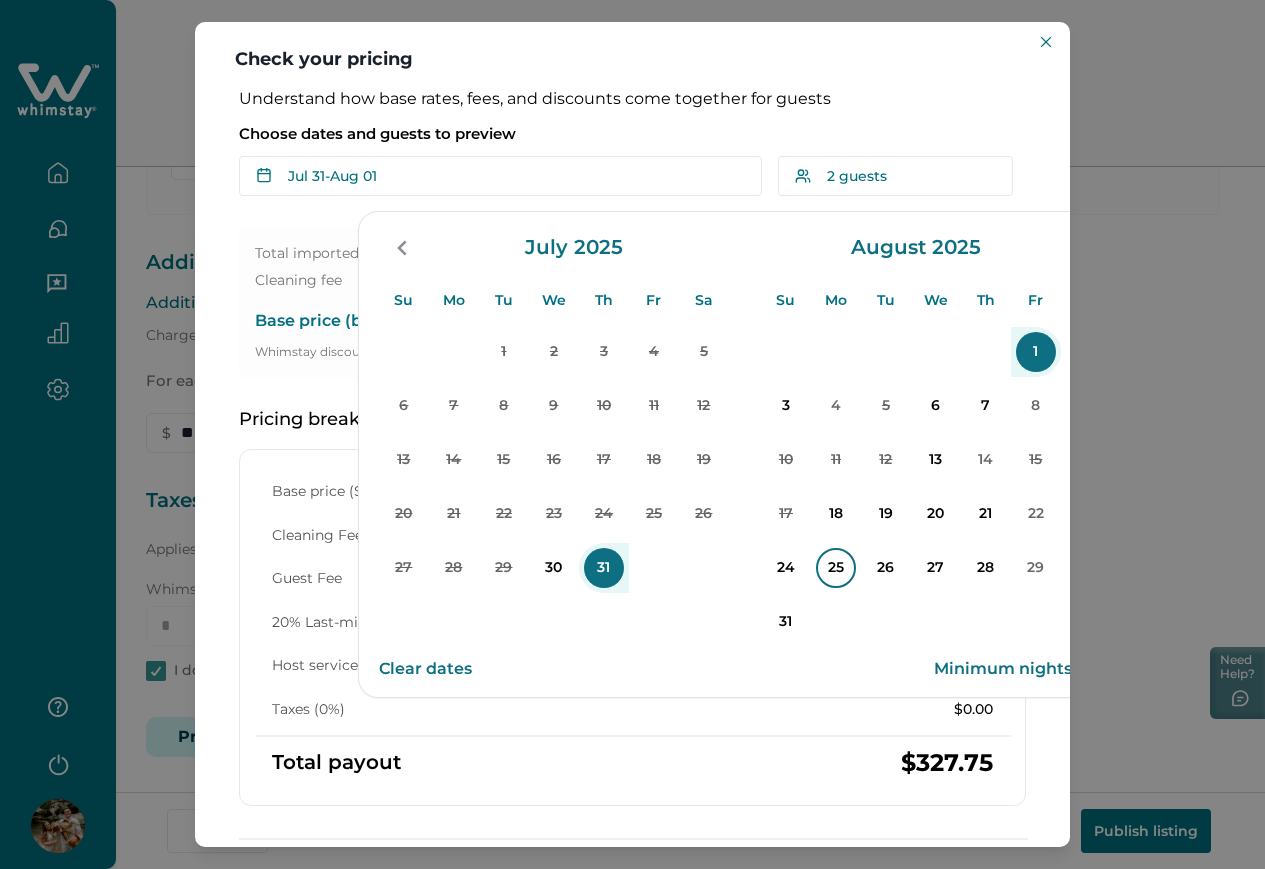 click on "25" at bounding box center [836, 568] 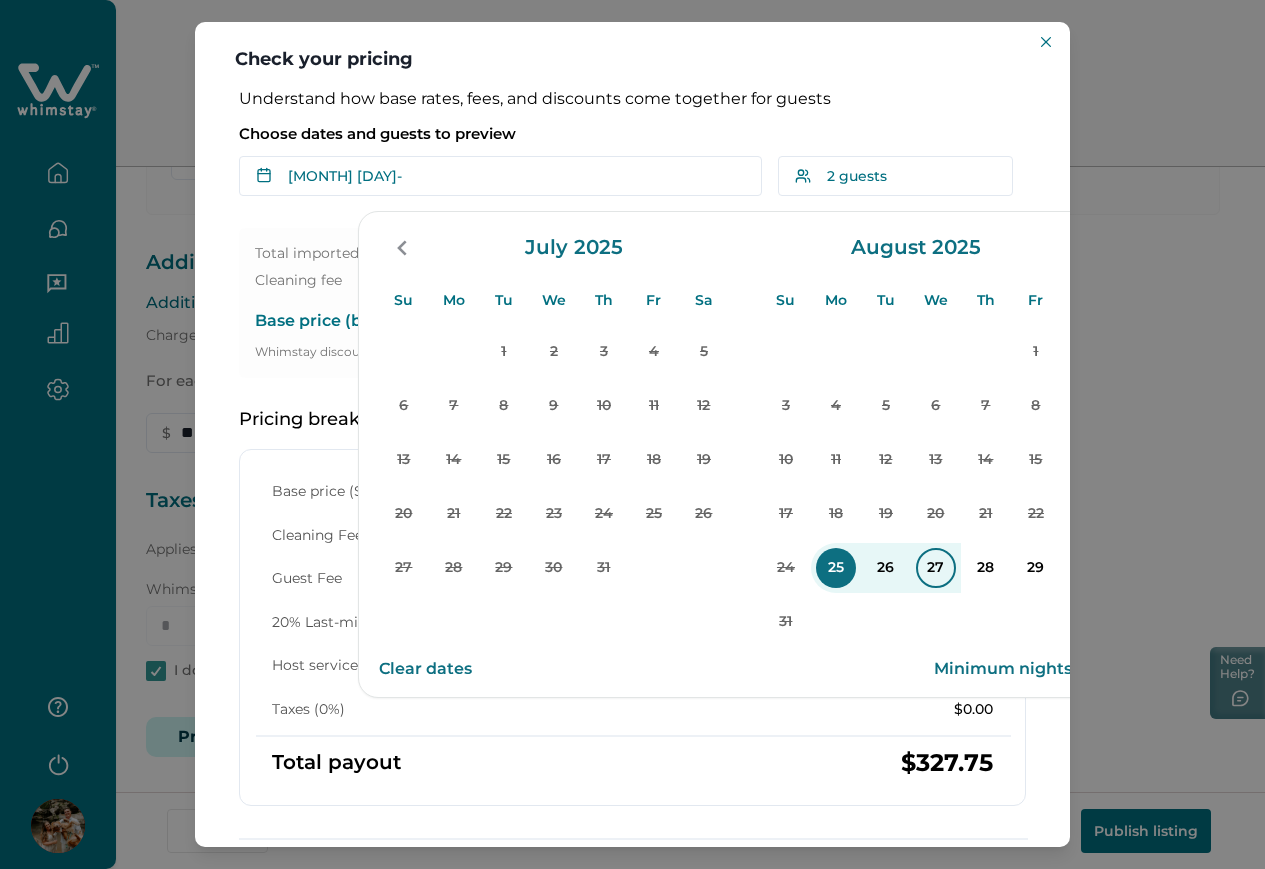 click on "27" at bounding box center [936, 568] 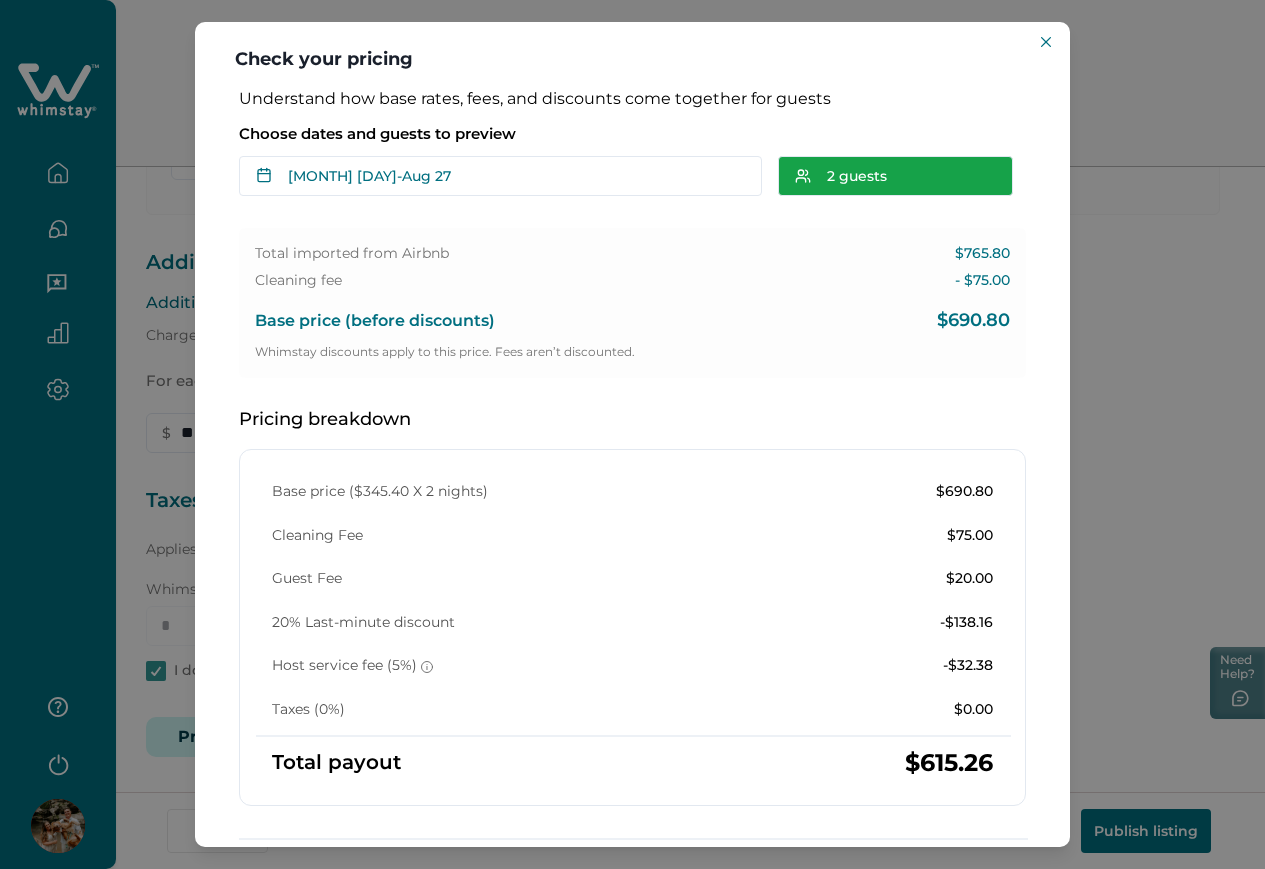 click on "2 guests" at bounding box center [895, 176] 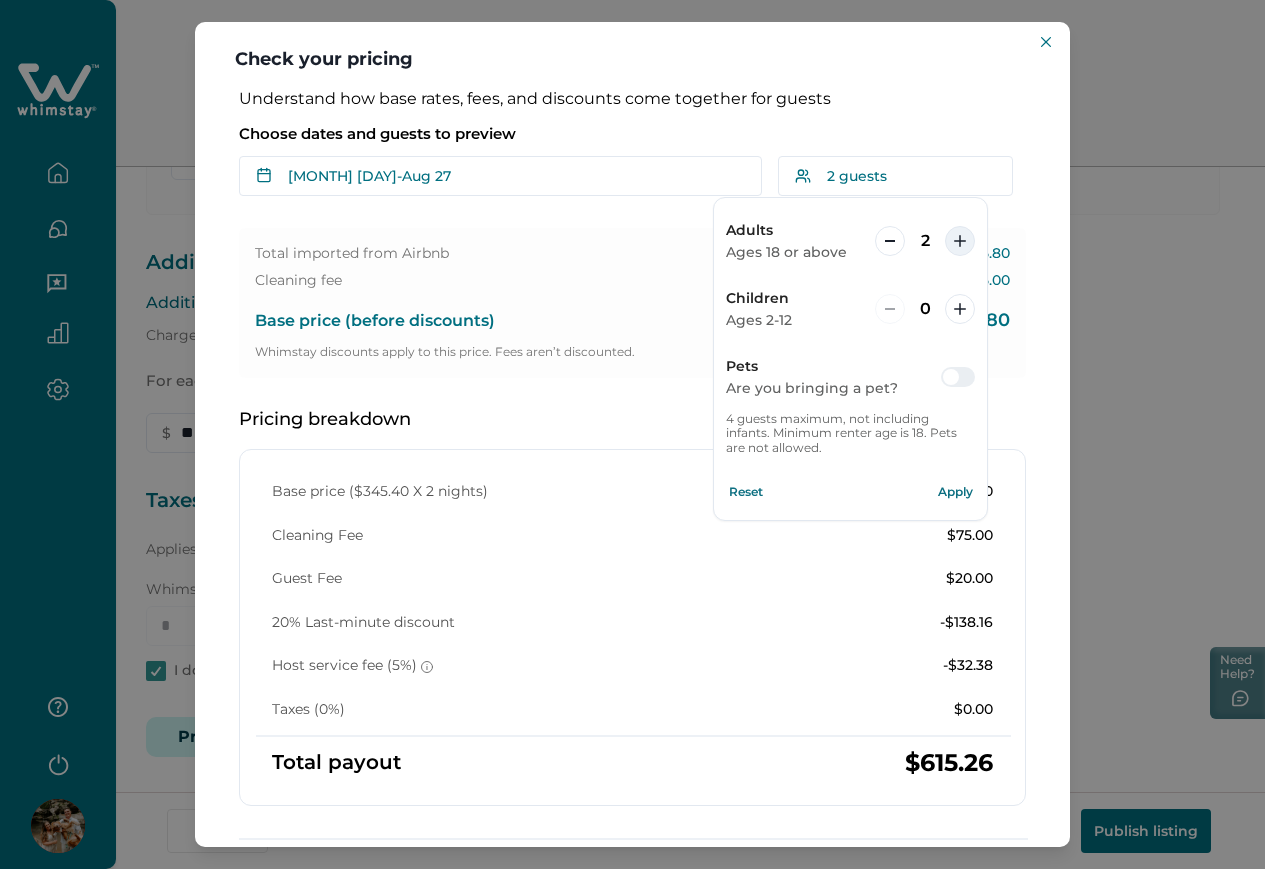 click at bounding box center (960, 241) 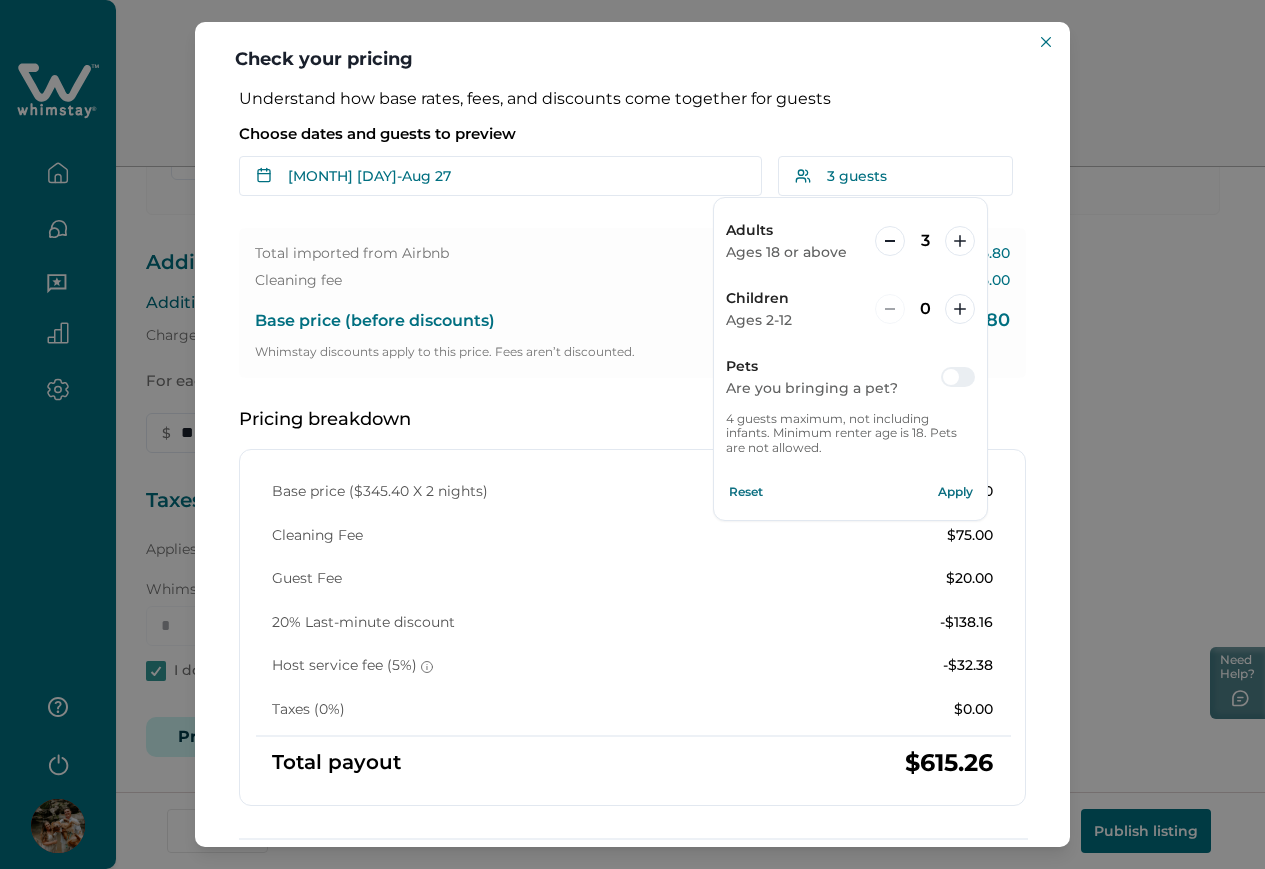 click on "Apply" at bounding box center (955, 492) 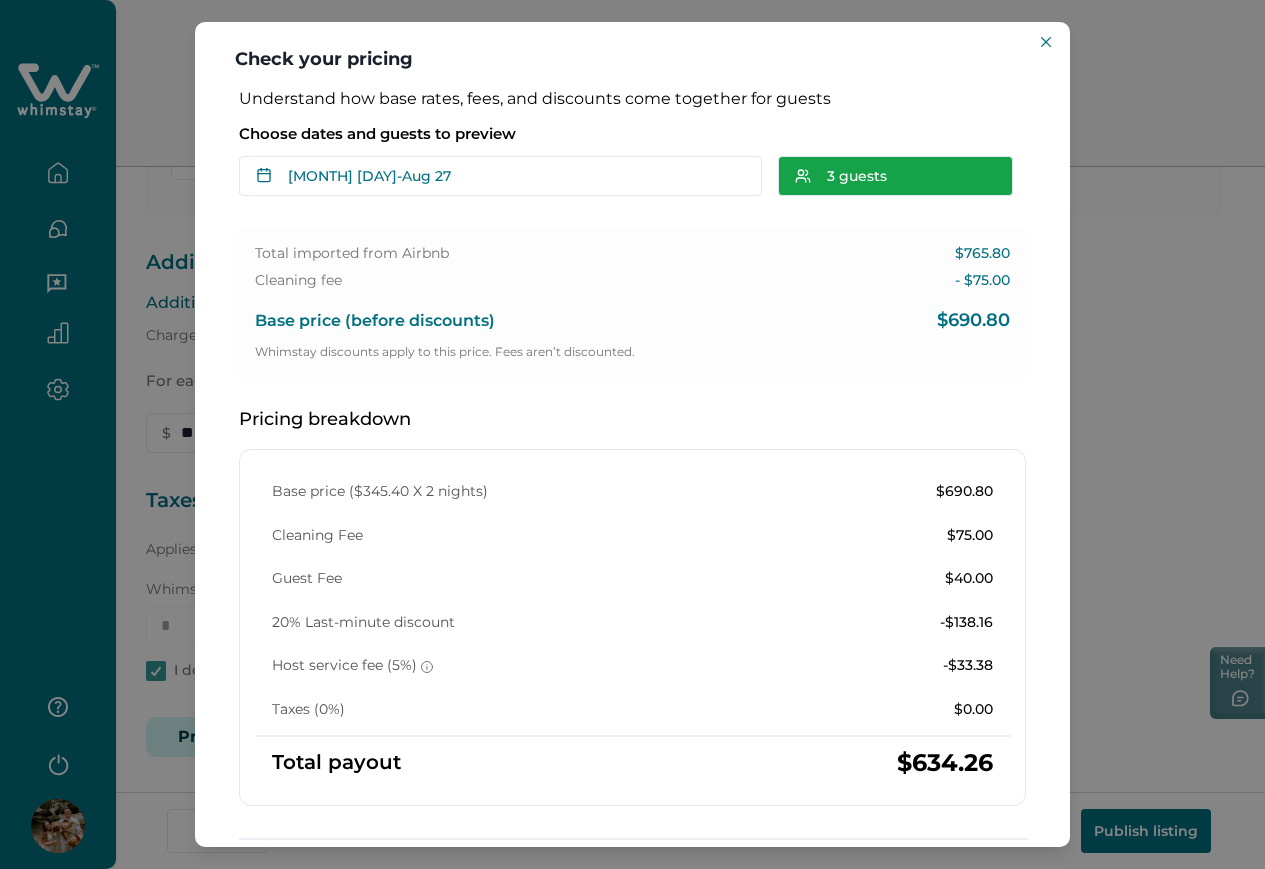 click on "3 guests" at bounding box center (895, 176) 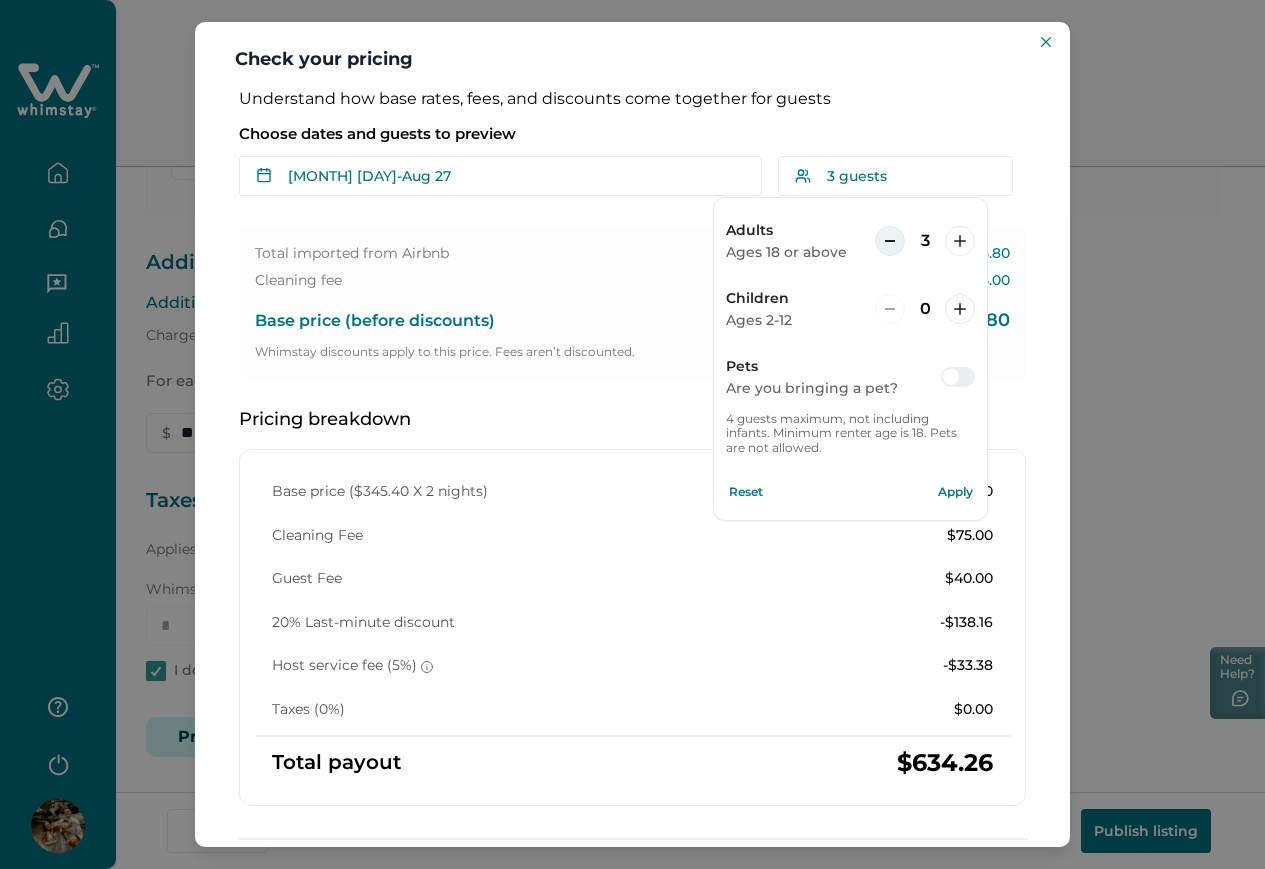 click at bounding box center [890, 241] 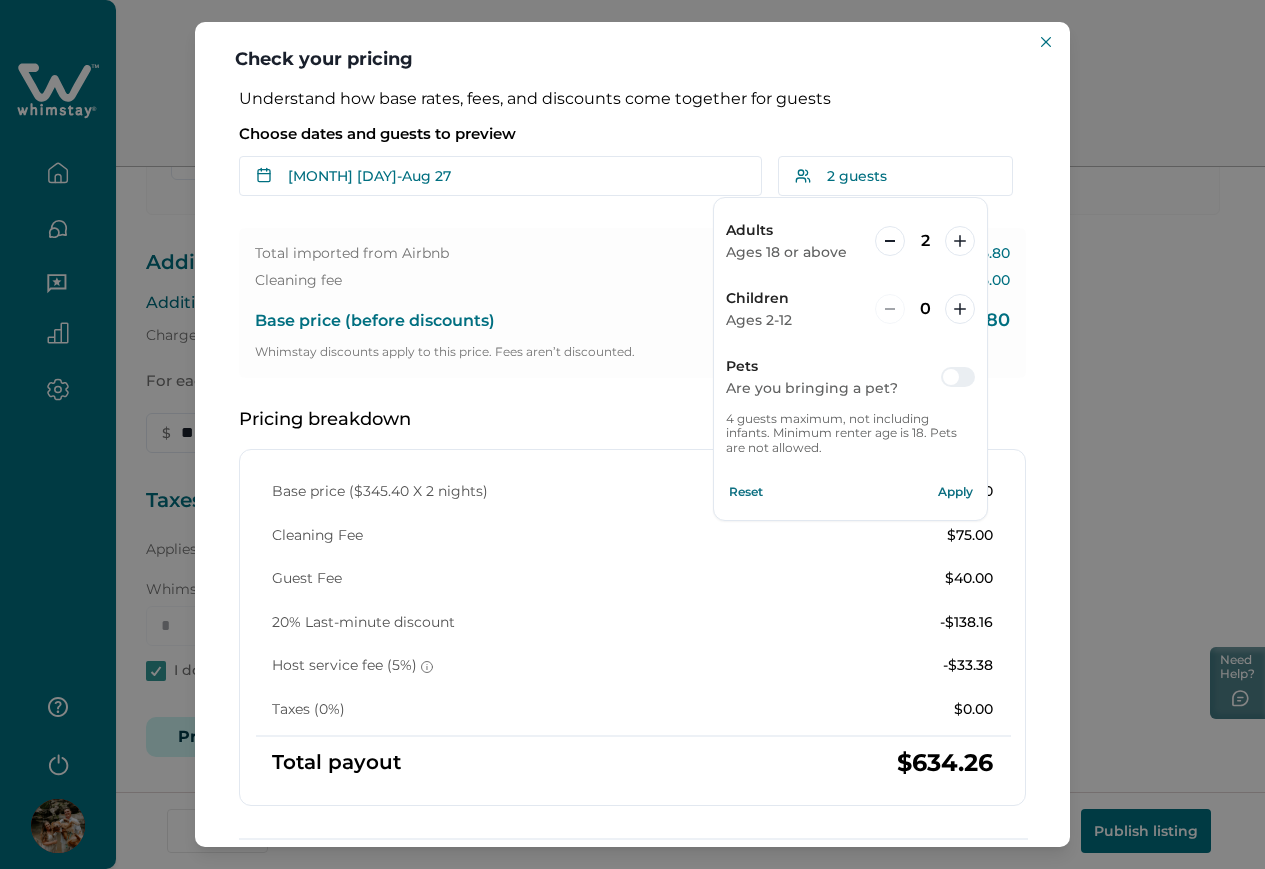 click on "Apply" at bounding box center [955, 492] 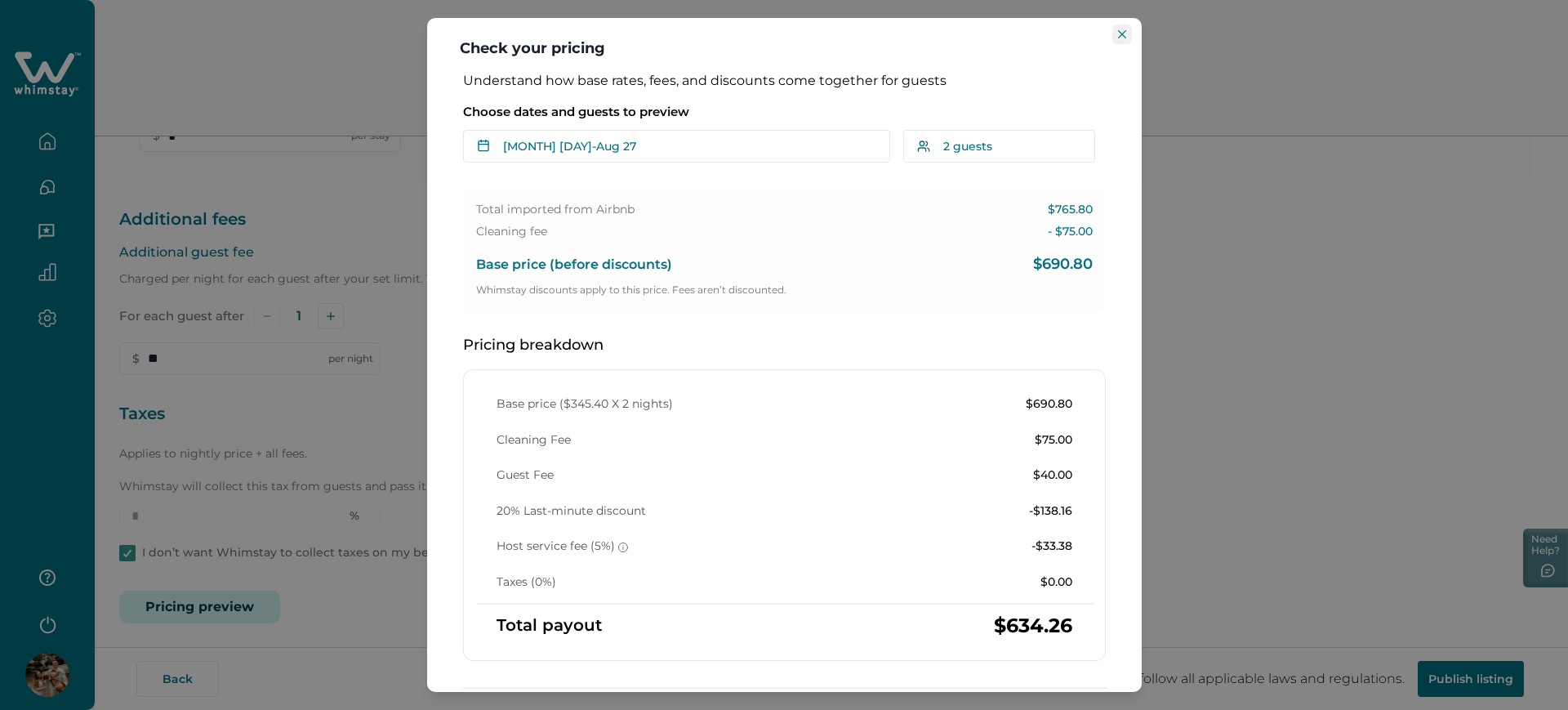 click at bounding box center [1122, 34] 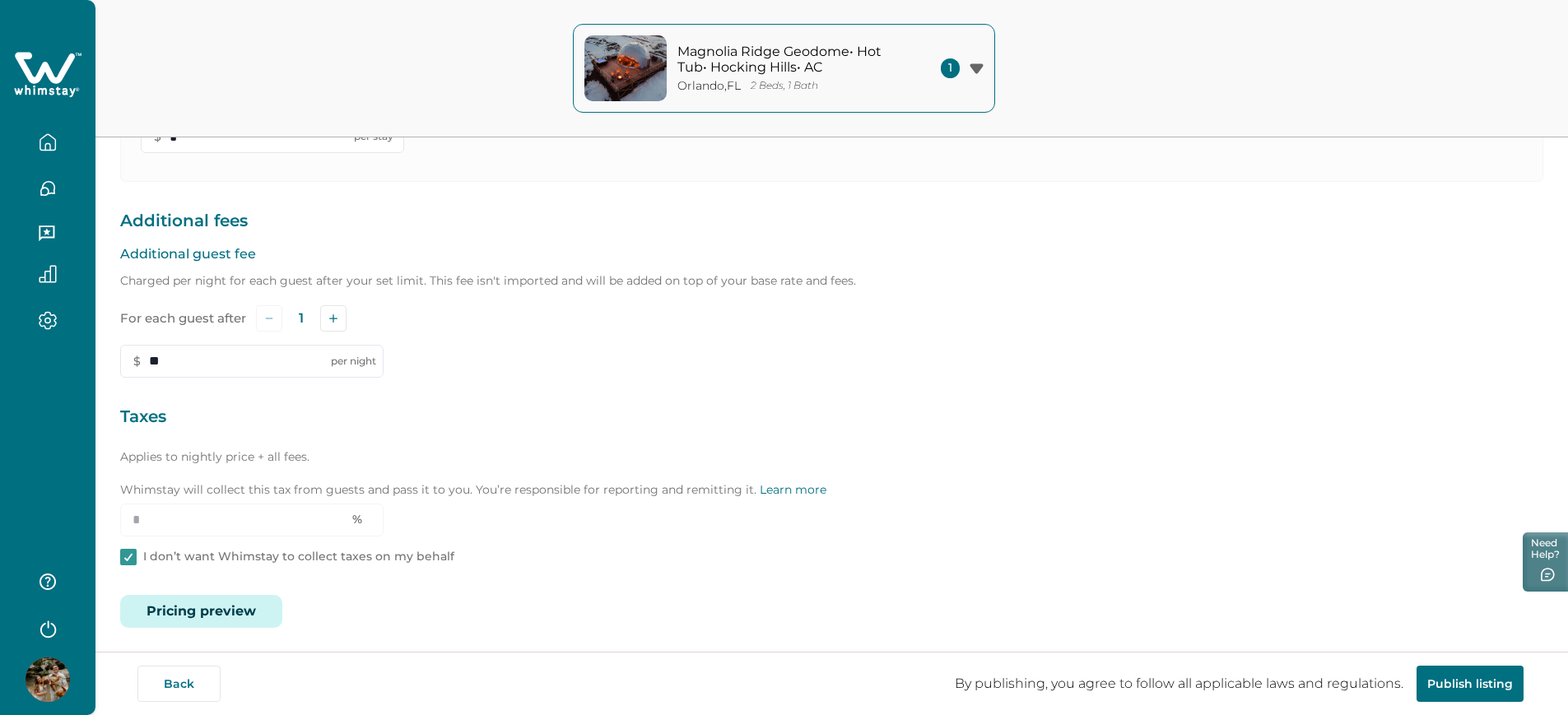scroll, scrollTop: 0, scrollLeft: 0, axis: both 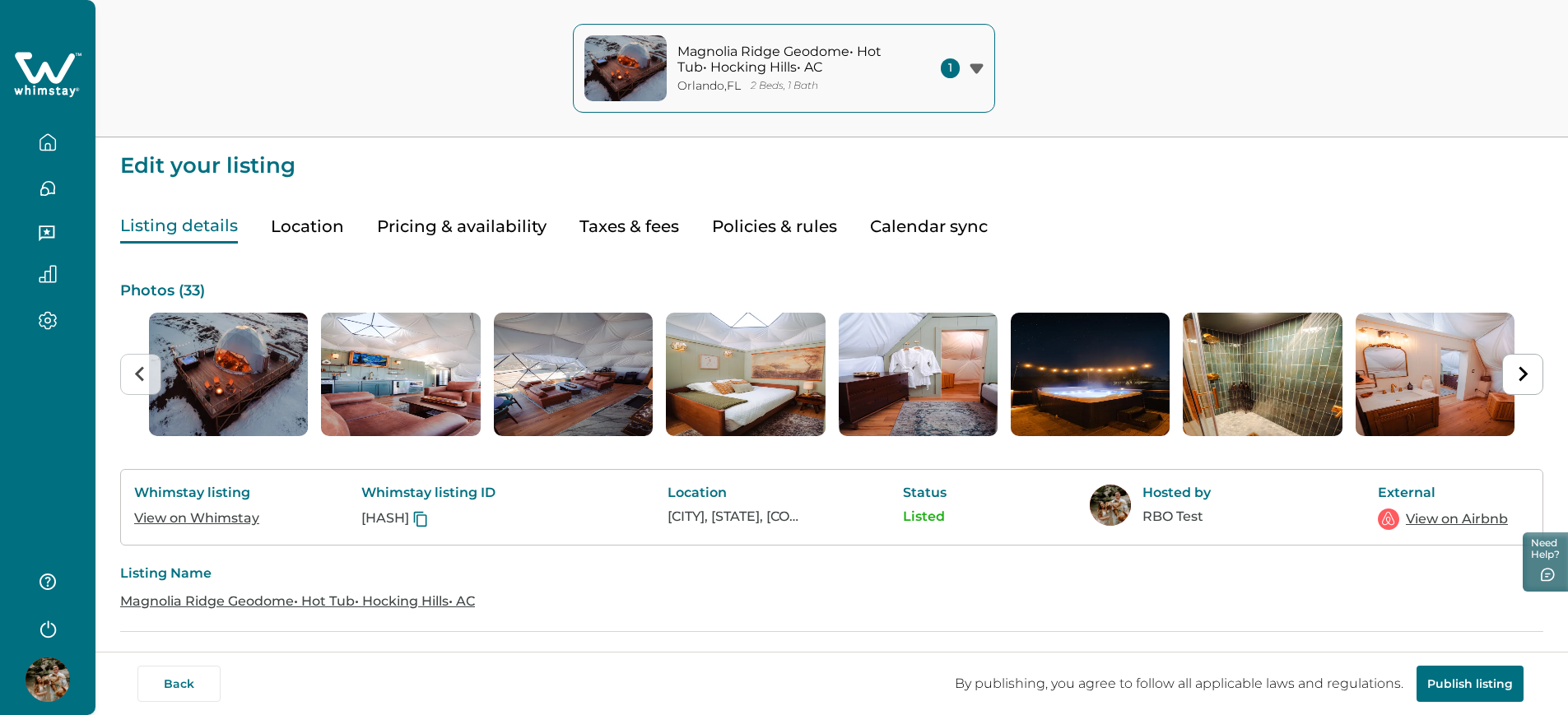 click on "Listing details" at bounding box center [179, 226] 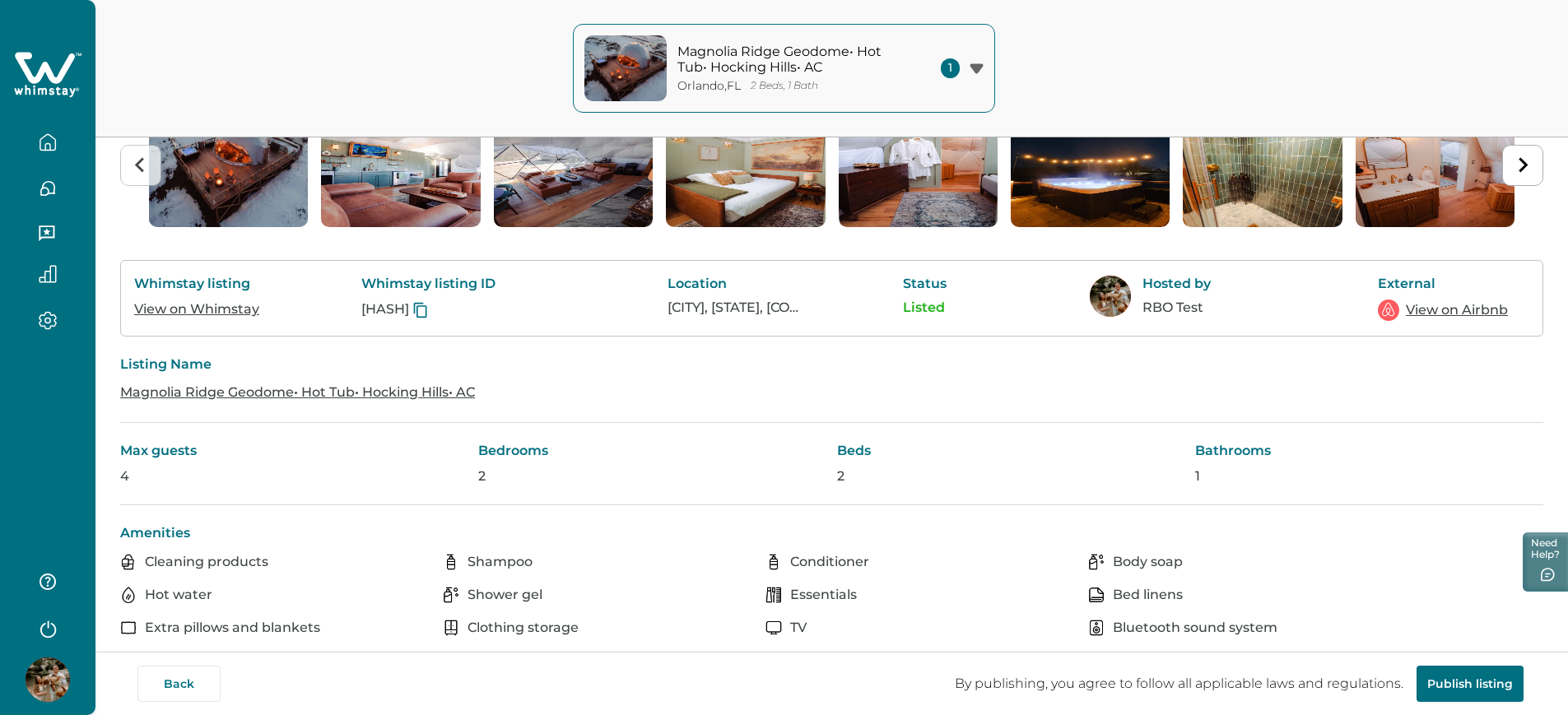 scroll, scrollTop: 212, scrollLeft: 0, axis: vertical 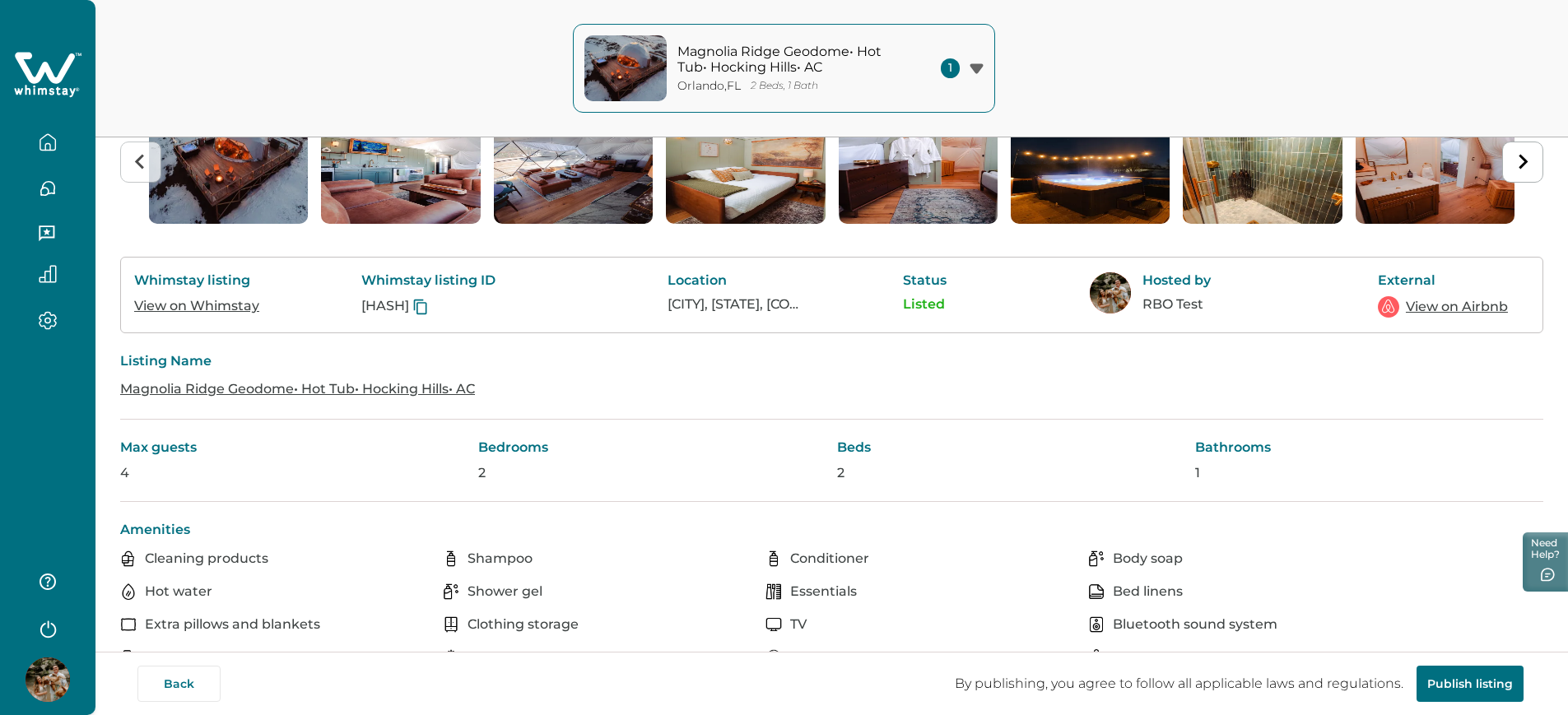 click on "View on Whimstay" at bounding box center [197, 305] 